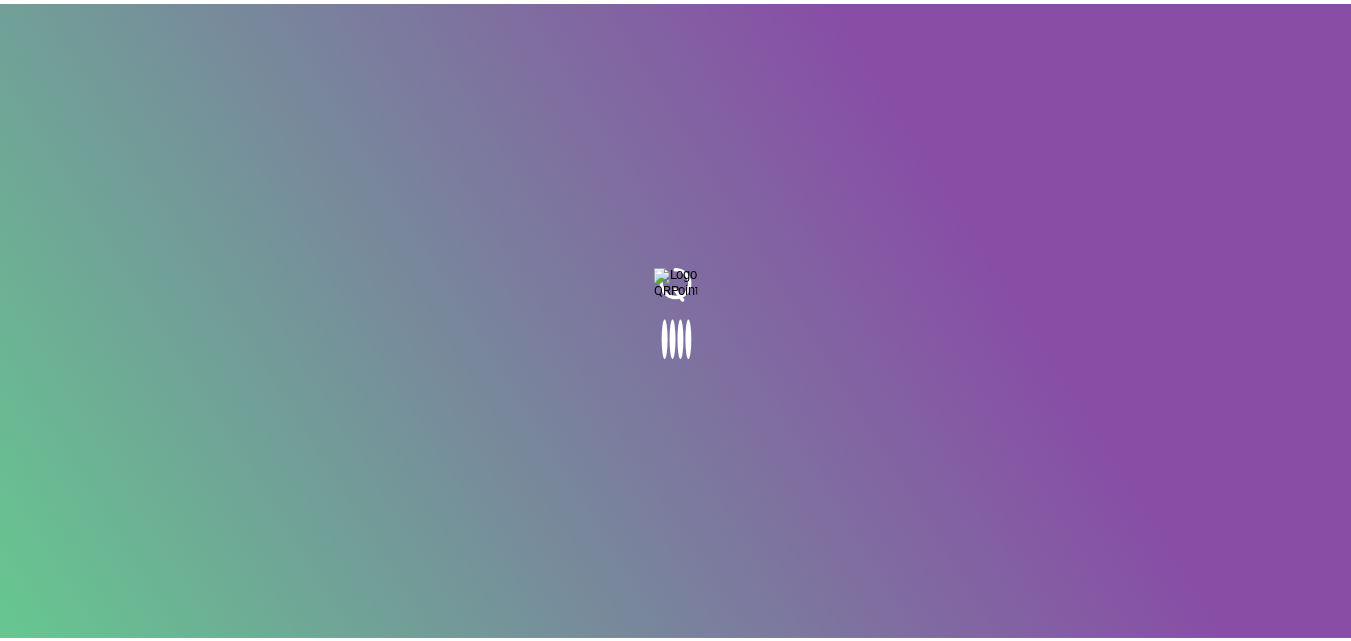 scroll, scrollTop: 0, scrollLeft: 0, axis: both 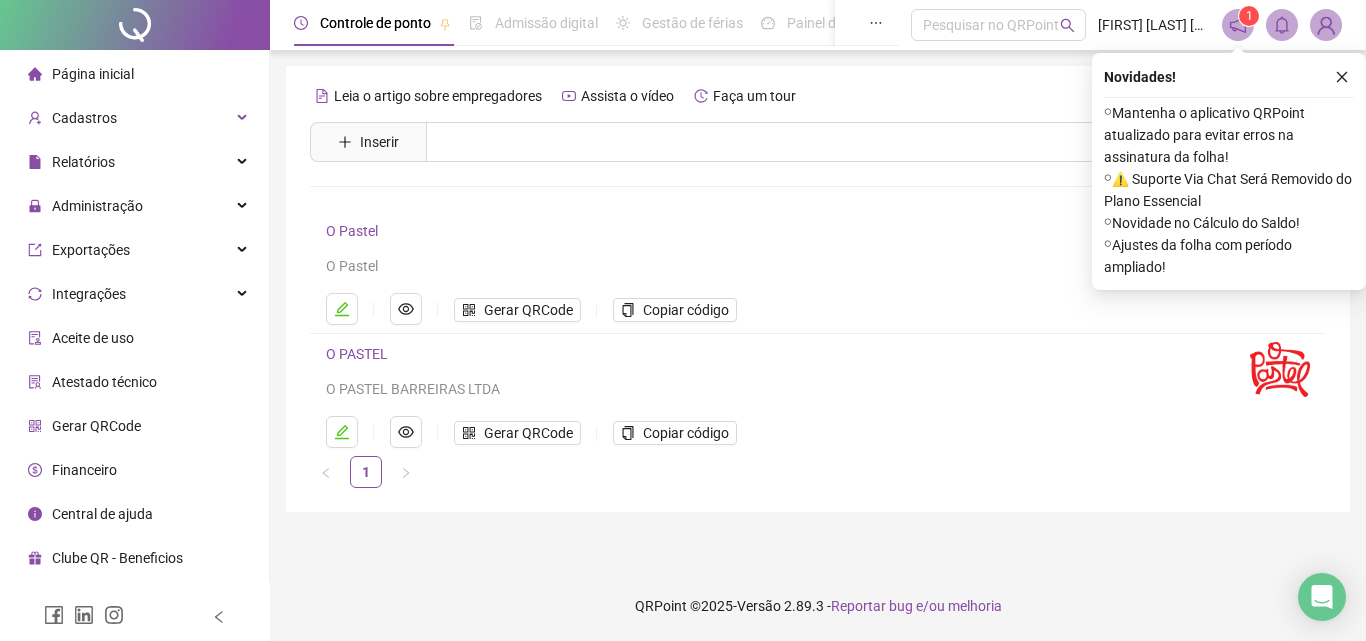 click on "O PASTEL BARREIRAS LTDA" at bounding box center [776, 389] 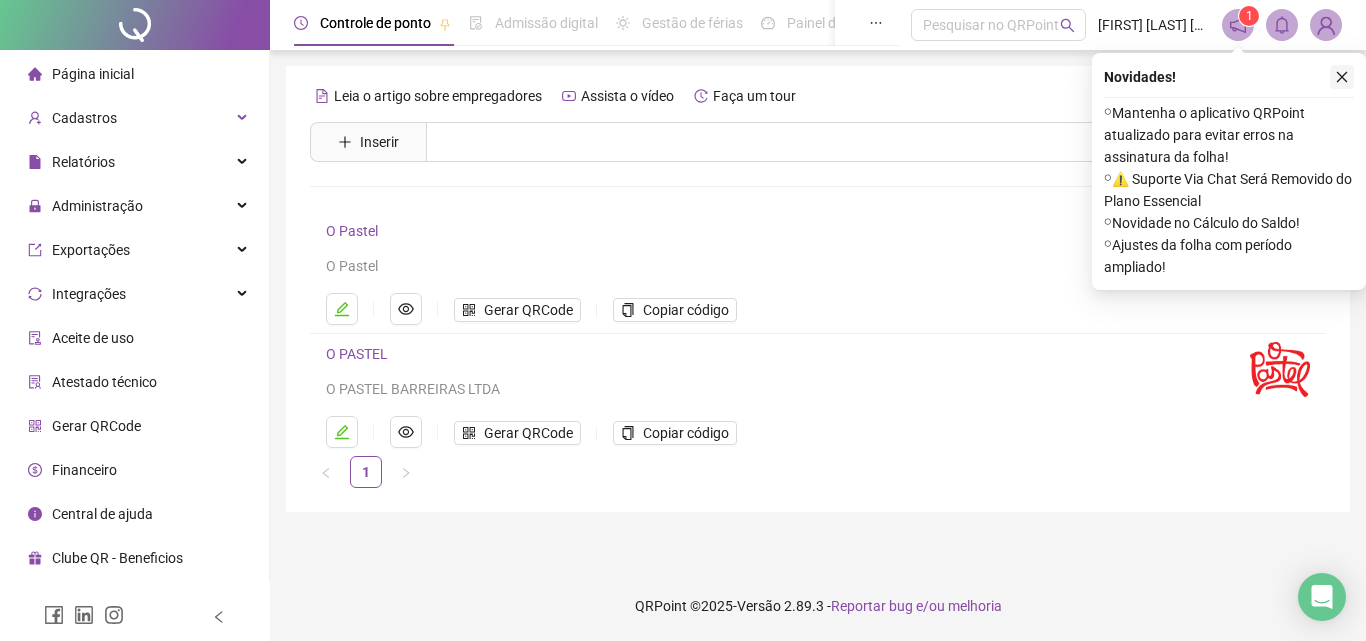 click 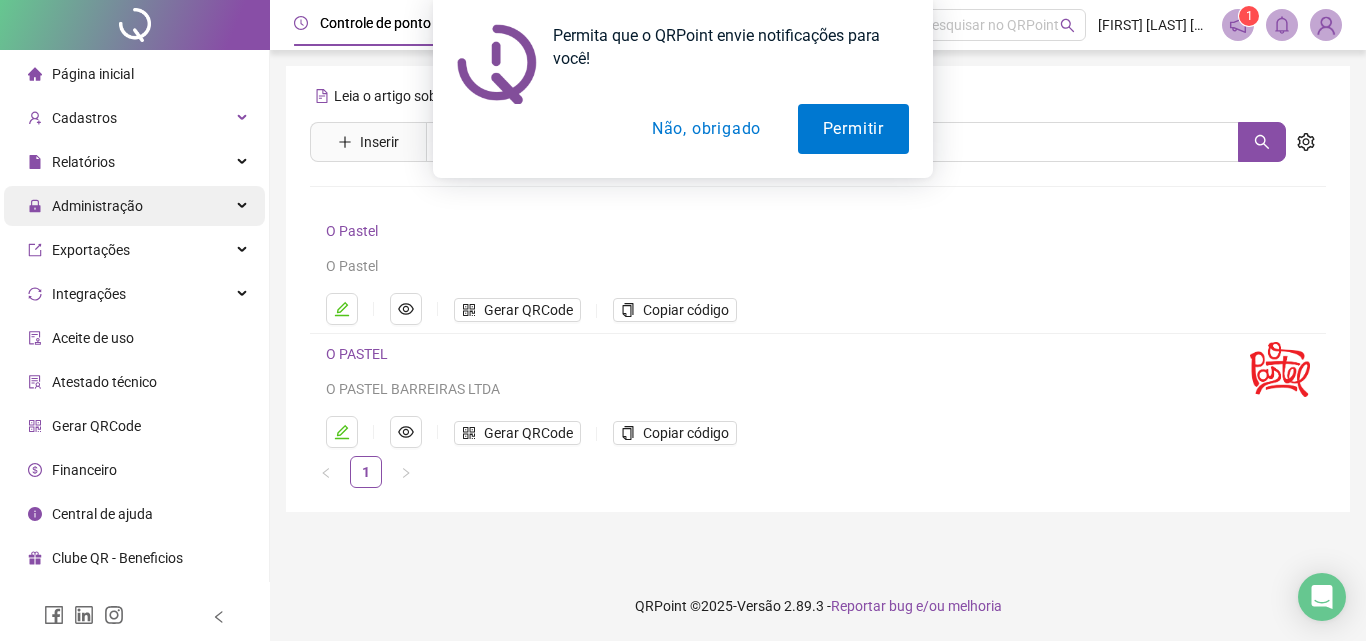 click on "Administração" at bounding box center (134, 206) 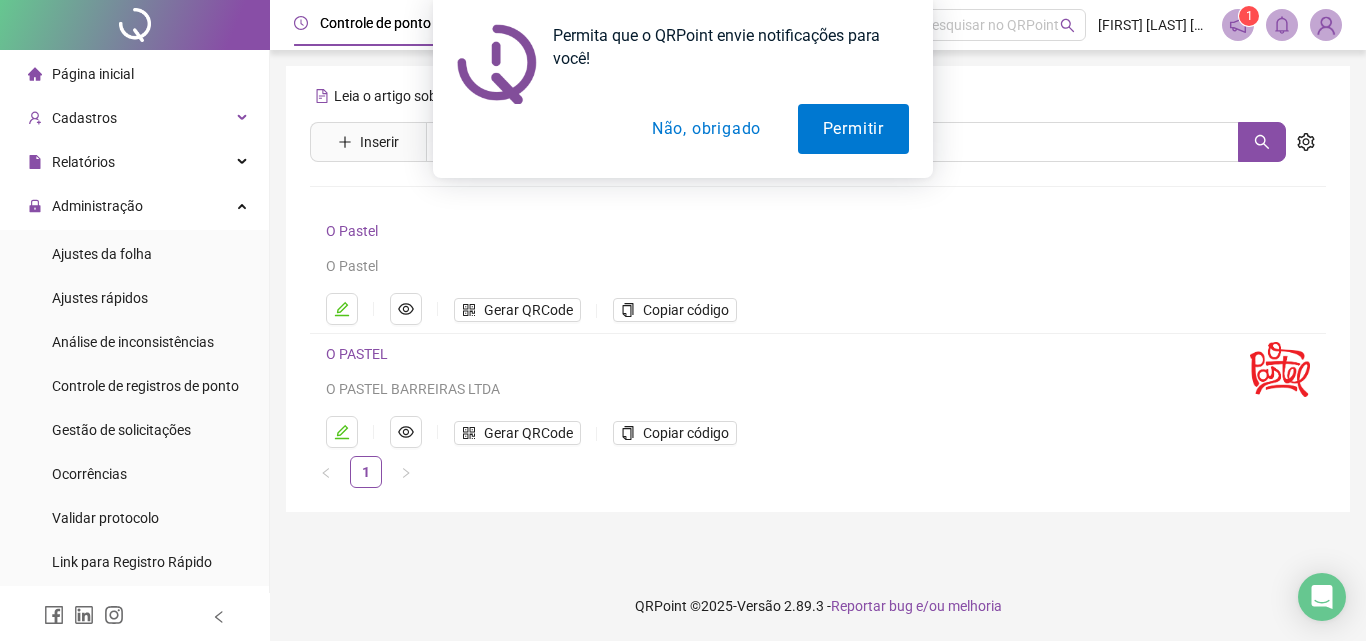 drag, startPoint x: 716, startPoint y: 138, endPoint x: 630, endPoint y: 167, distance: 90.75792 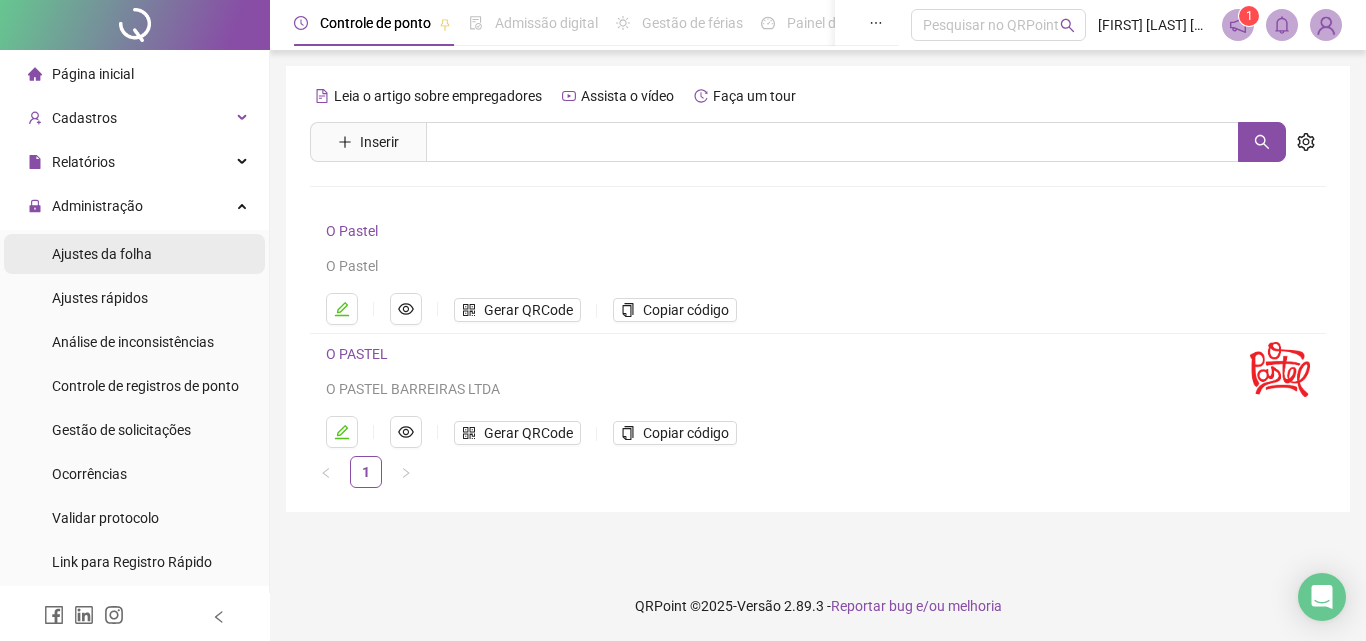 click on "Ajustes da folha" at bounding box center [102, 254] 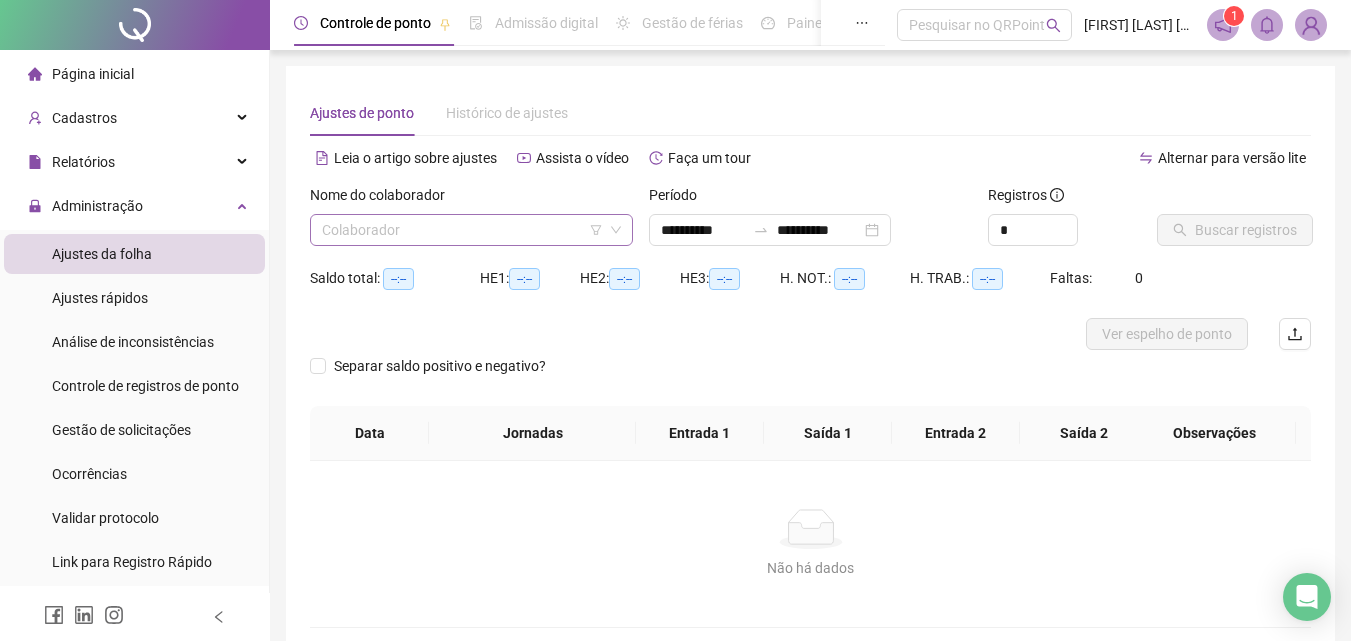 click at bounding box center (462, 230) 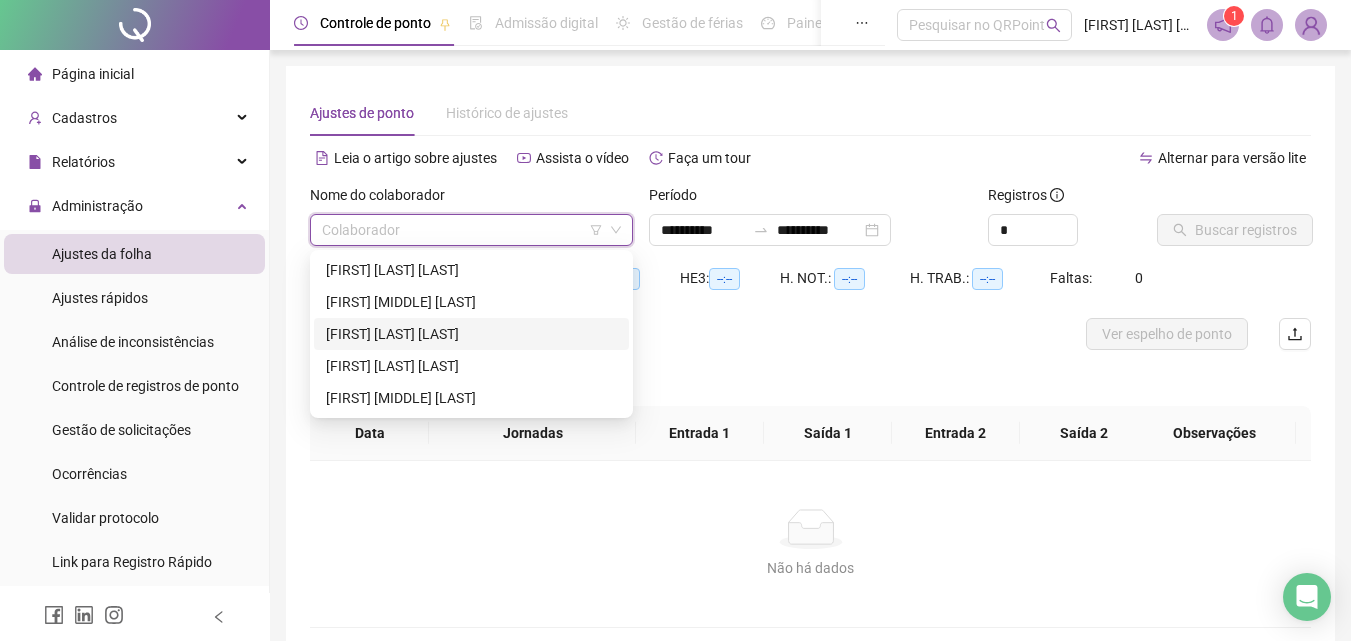 click on "[FIRST] [LAST] [LAST]" at bounding box center (471, 334) 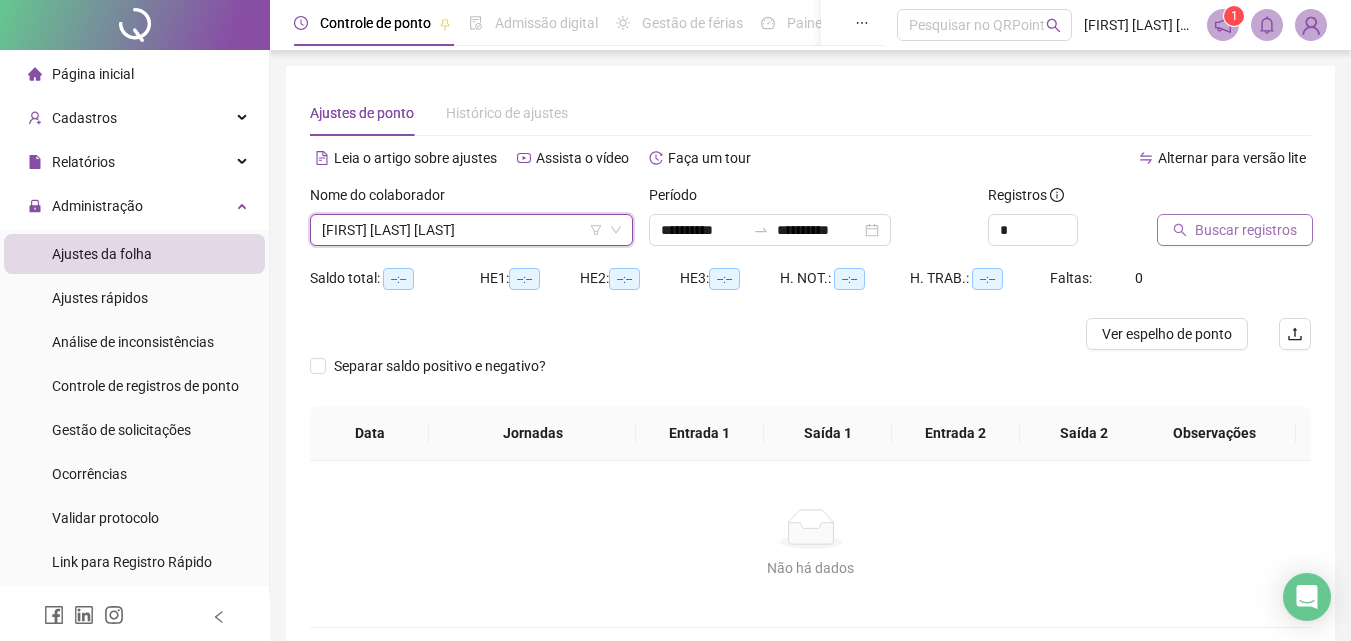 click 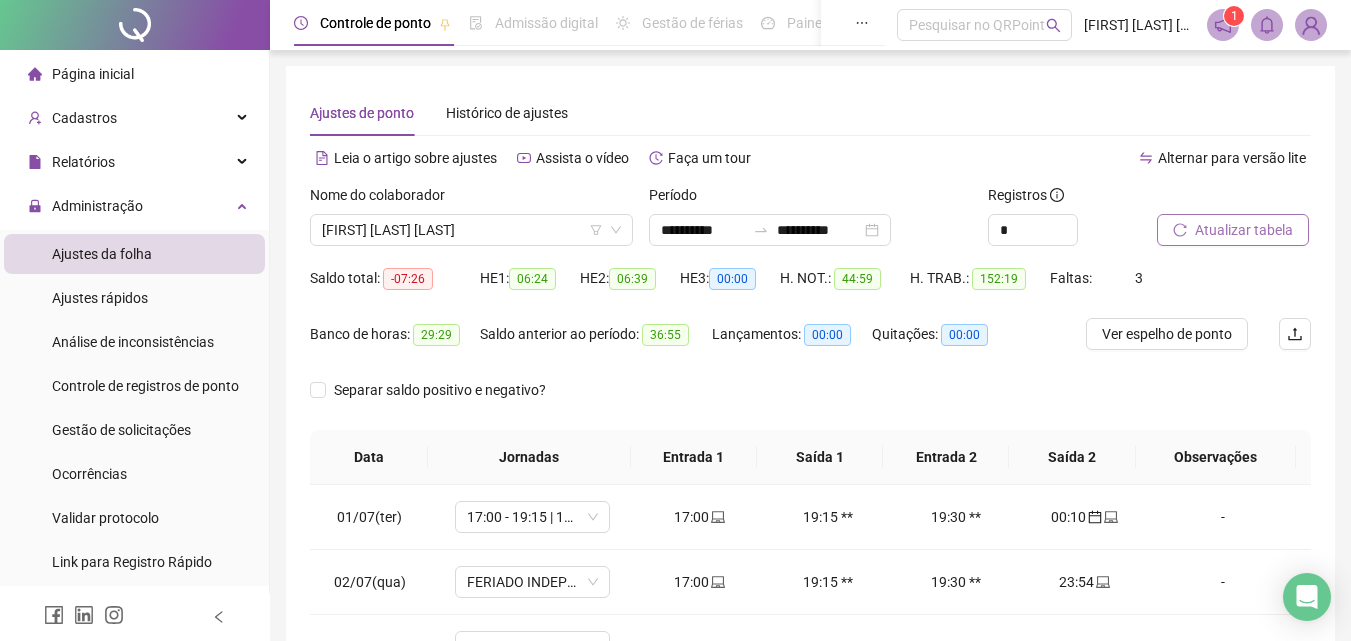 scroll, scrollTop: 200, scrollLeft: 0, axis: vertical 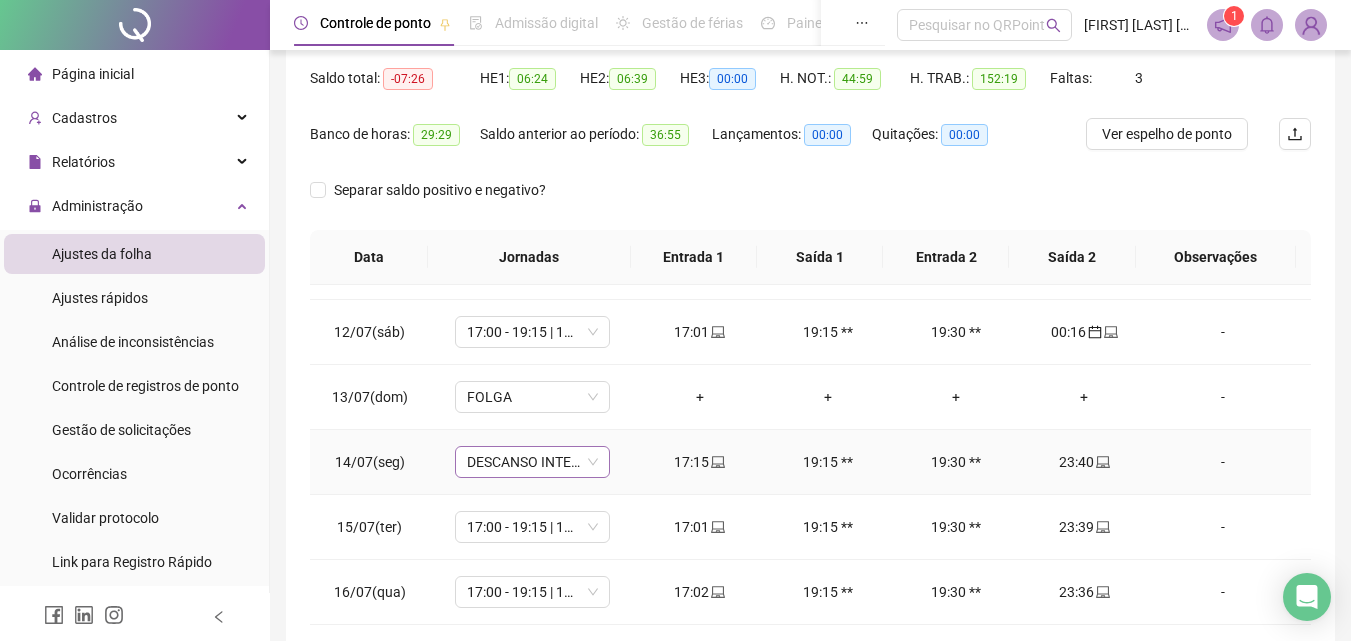 click on "DESCANSO INTER-JORNADA" at bounding box center (532, 462) 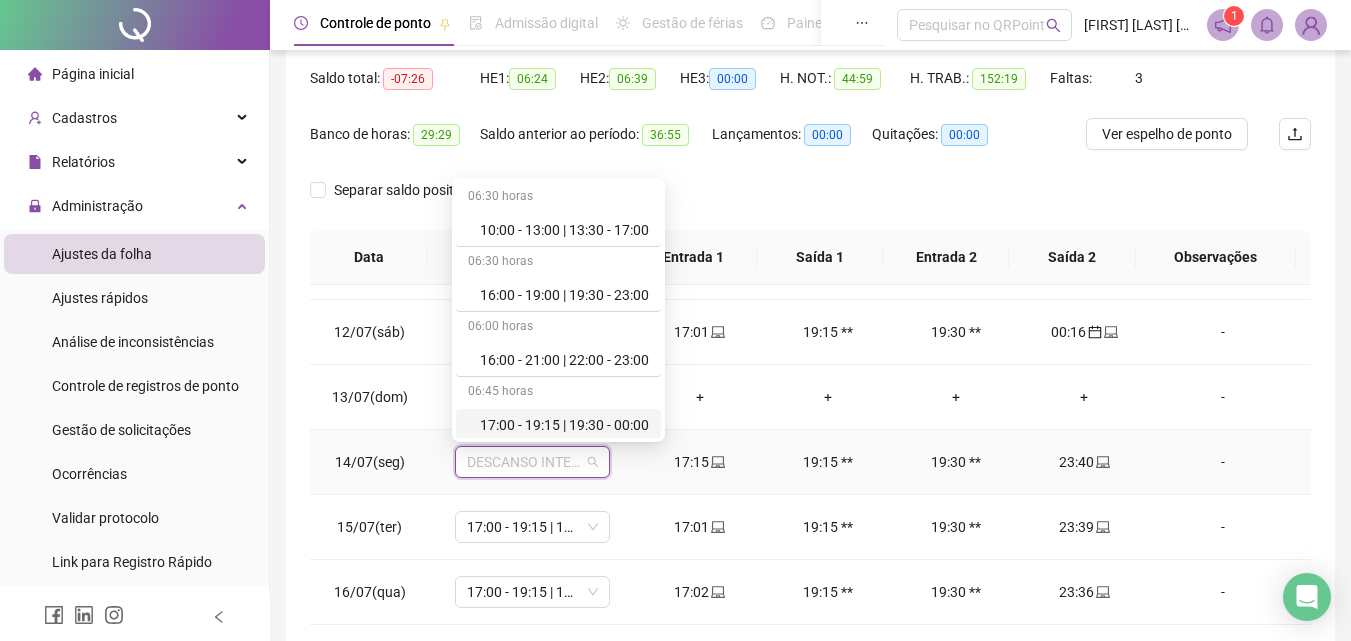 click on "17:00 - 19:15 | 19:30 - 00:00" at bounding box center [564, 425] 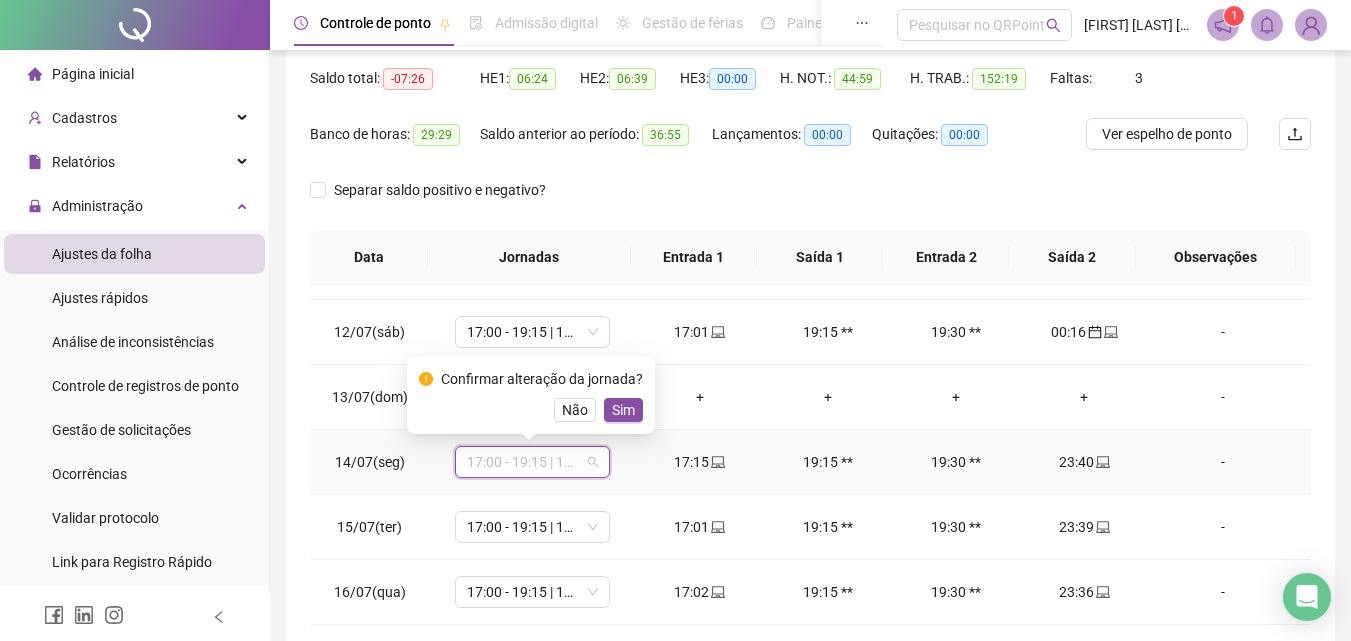 click on "17:00 - 19:15 | 19:30 - 00:00" at bounding box center [532, 462] 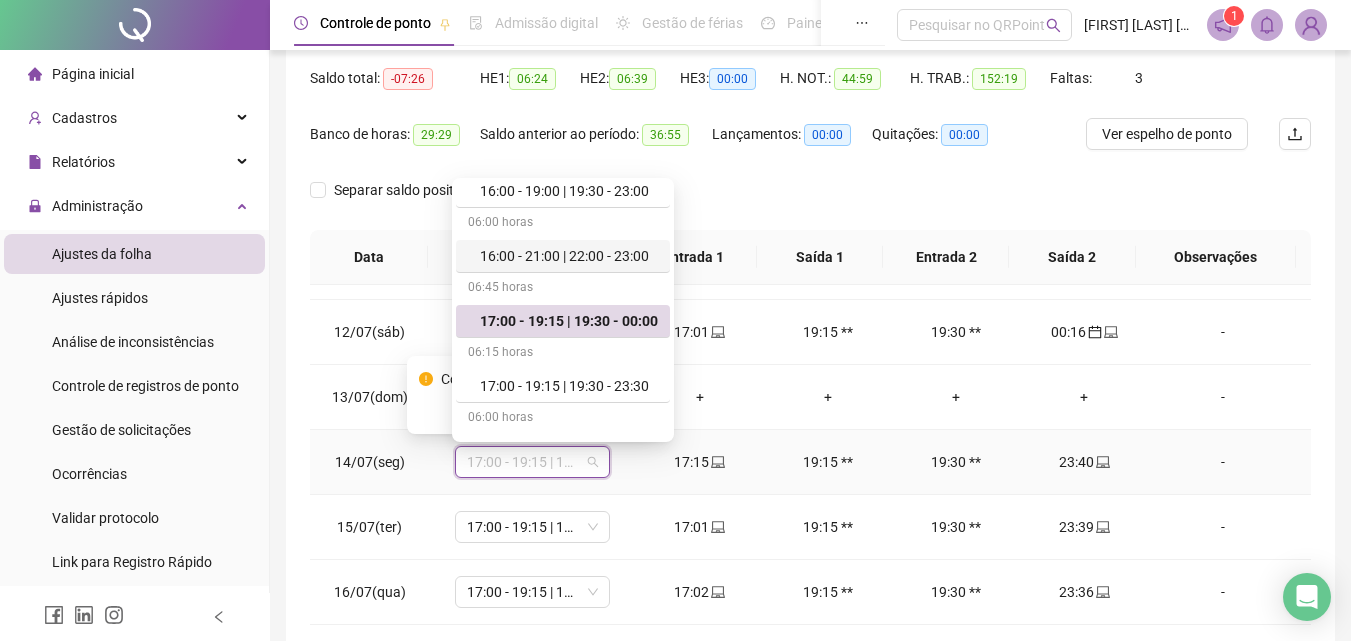 scroll, scrollTop: 204, scrollLeft: 0, axis: vertical 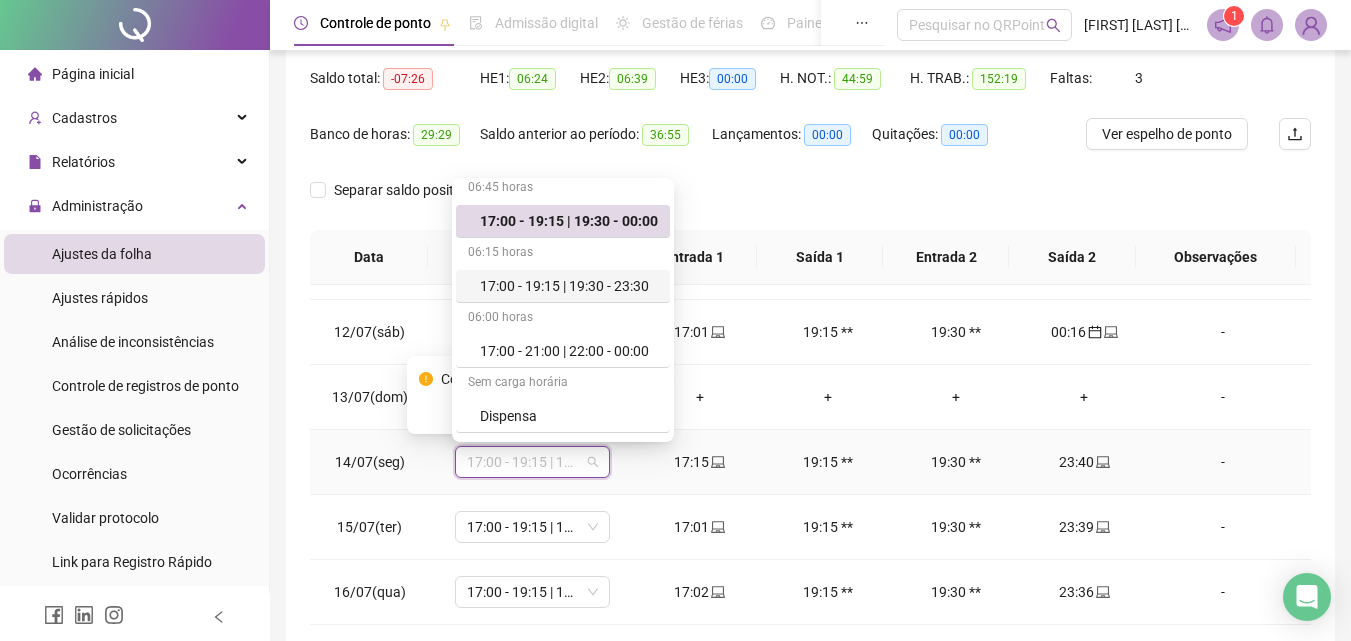 click on "17:00 - 19:15 | 19:30 - 23:30" at bounding box center [569, 286] 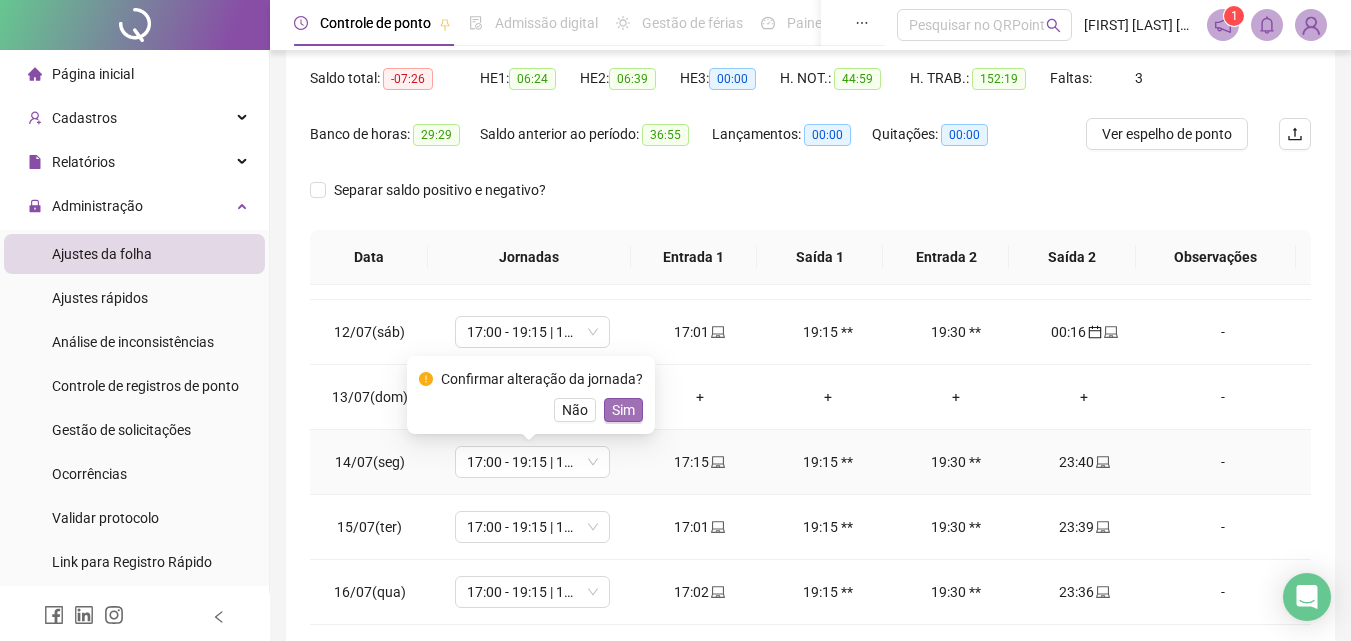 click on "Sim" at bounding box center (623, 410) 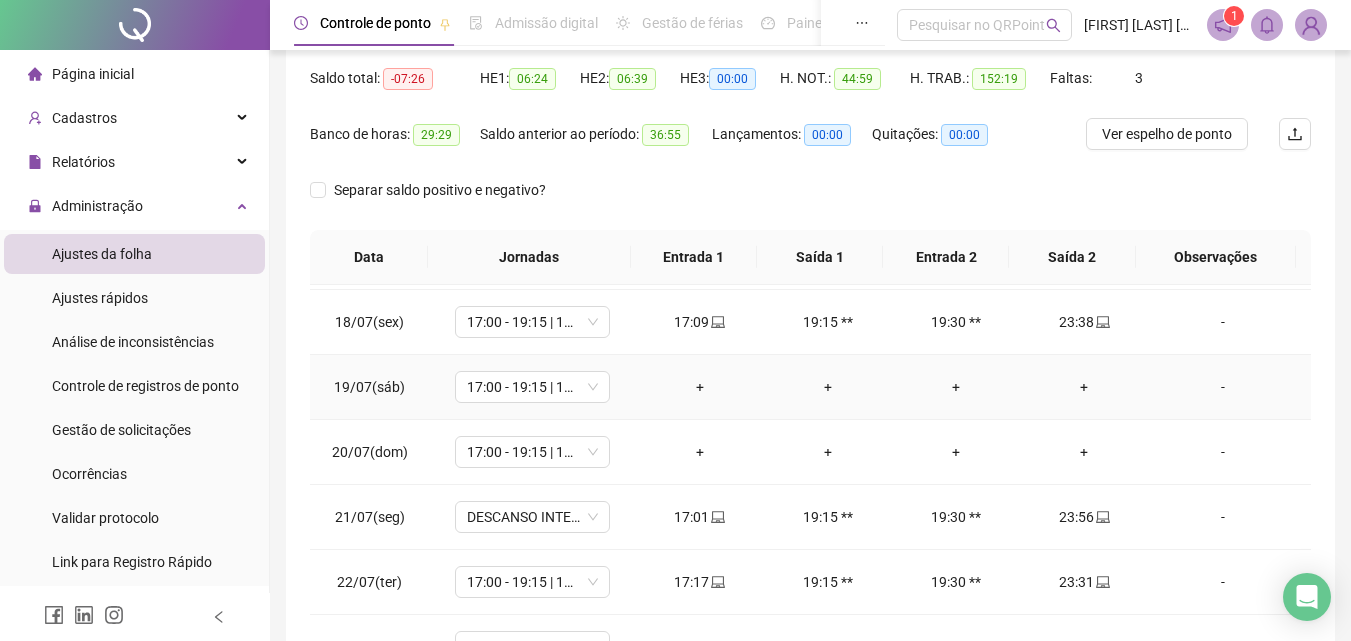 scroll, scrollTop: 1200, scrollLeft: 0, axis: vertical 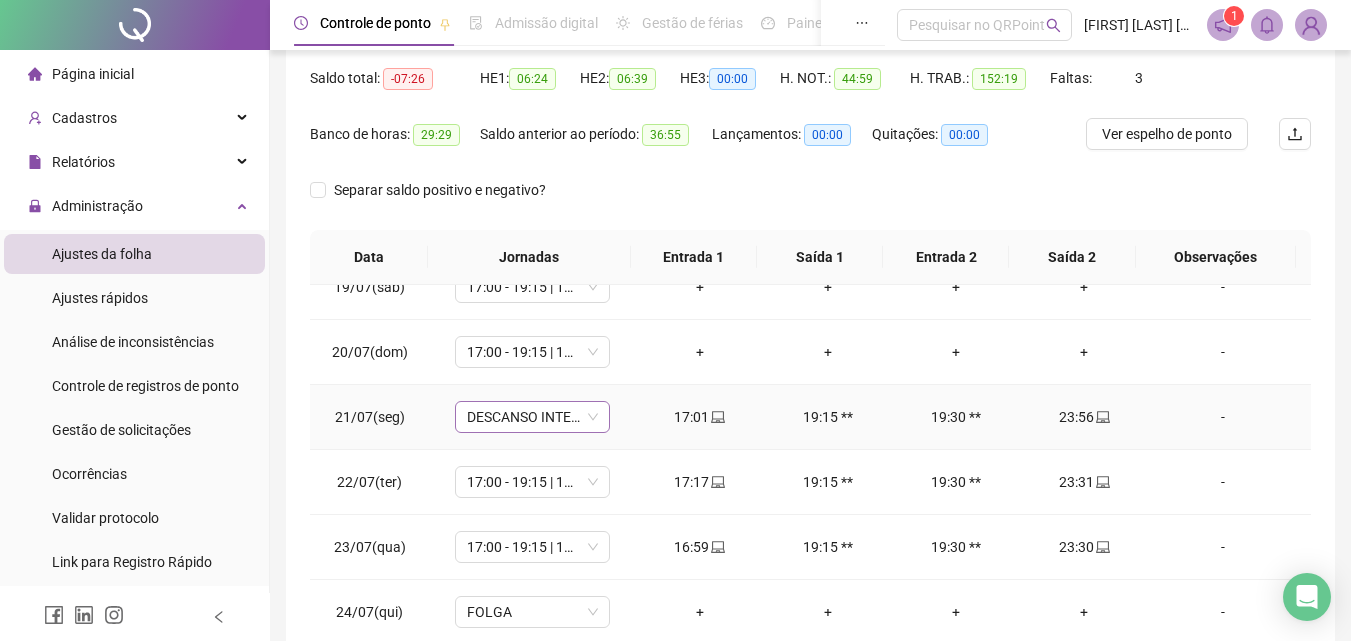 click on "DESCANSO INTER-JORNADA" at bounding box center [532, 417] 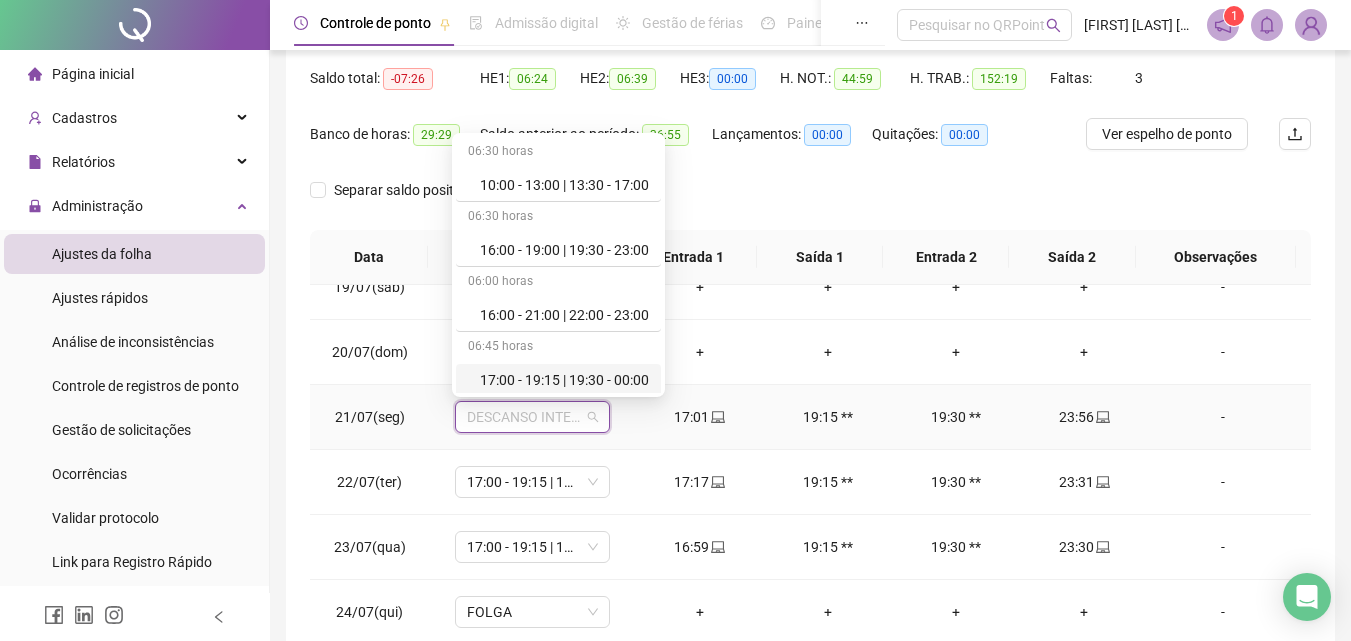 scroll, scrollTop: 100, scrollLeft: 0, axis: vertical 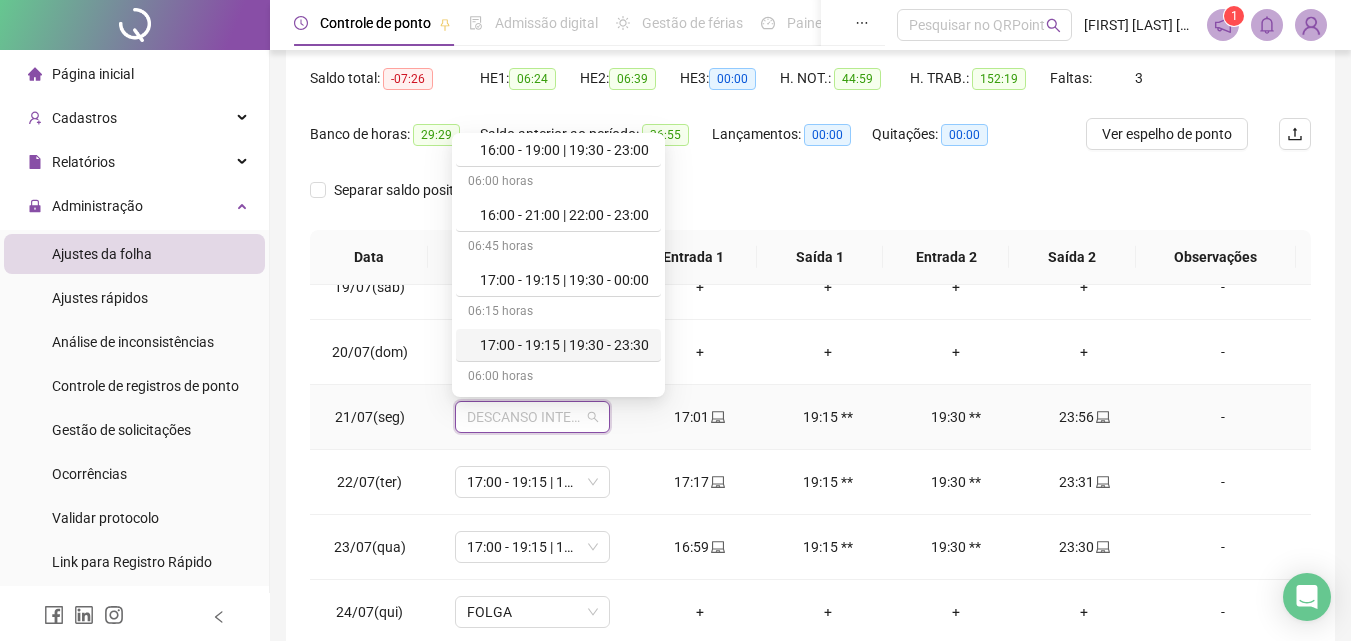 click on "17:00 - 19:15 | 19:30 - 23:30" at bounding box center [564, 345] 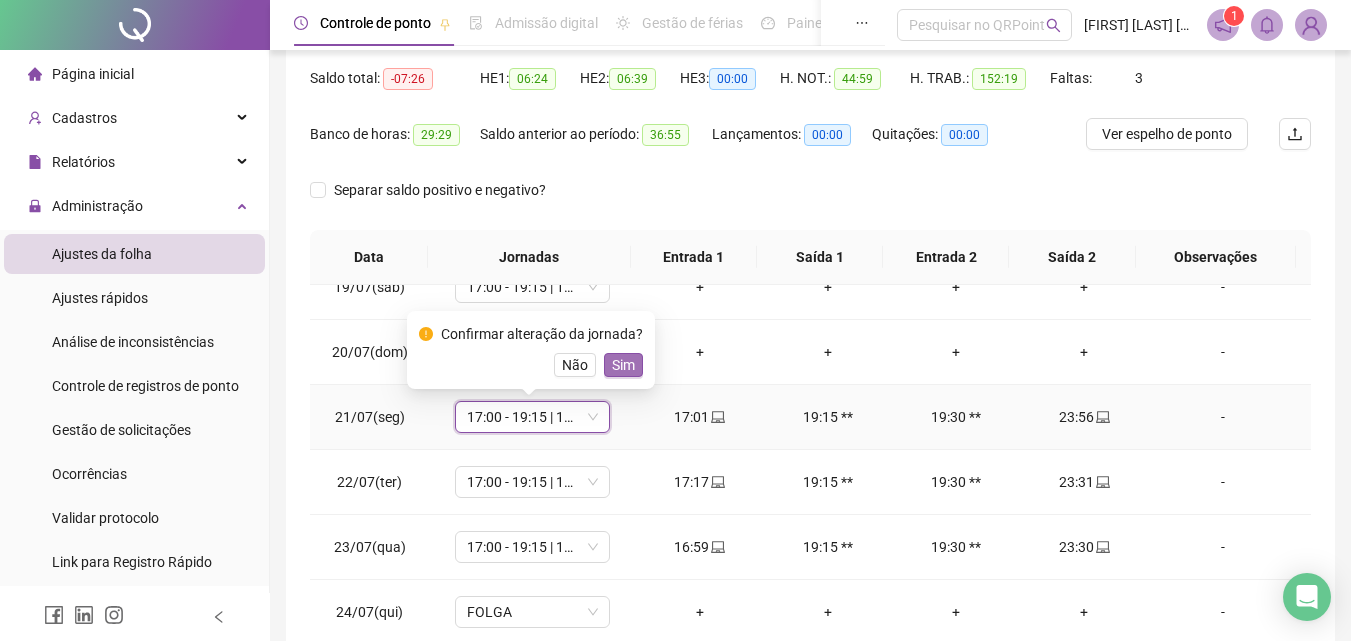 click on "Sim" at bounding box center [623, 365] 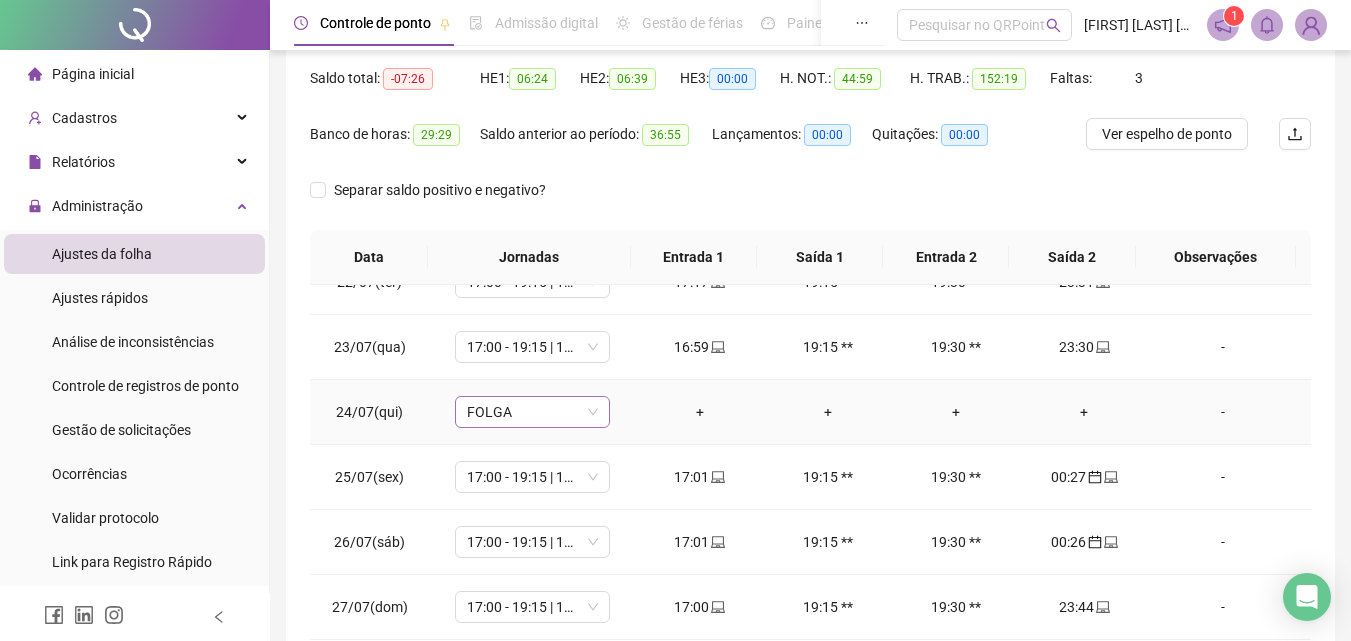 scroll, scrollTop: 1588, scrollLeft: 0, axis: vertical 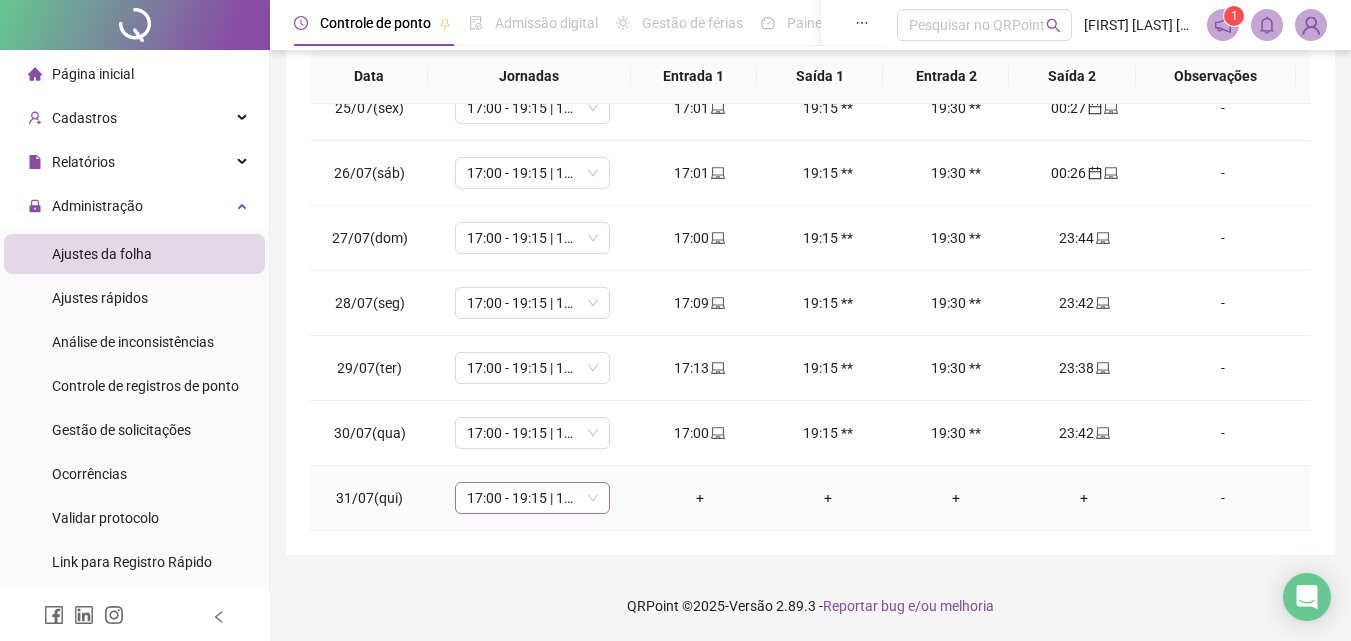 click on "17:00 - 19:15 | 19:30 - 23:30" at bounding box center [532, 498] 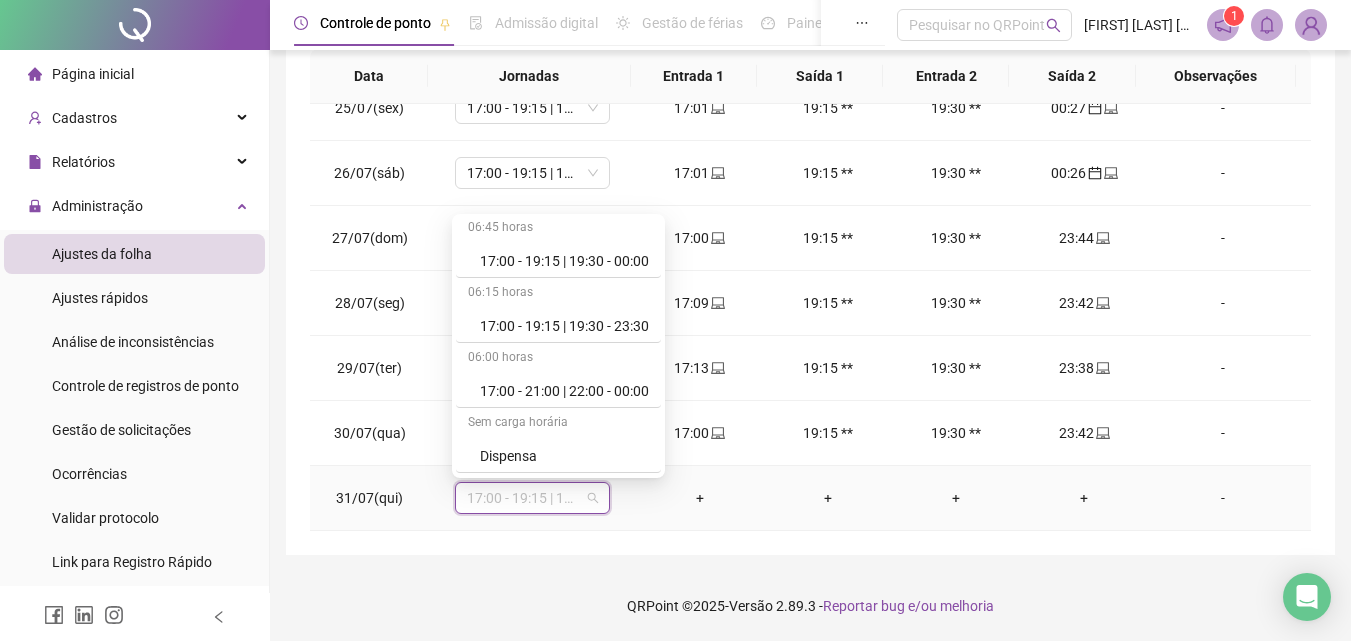 scroll, scrollTop: 459, scrollLeft: 0, axis: vertical 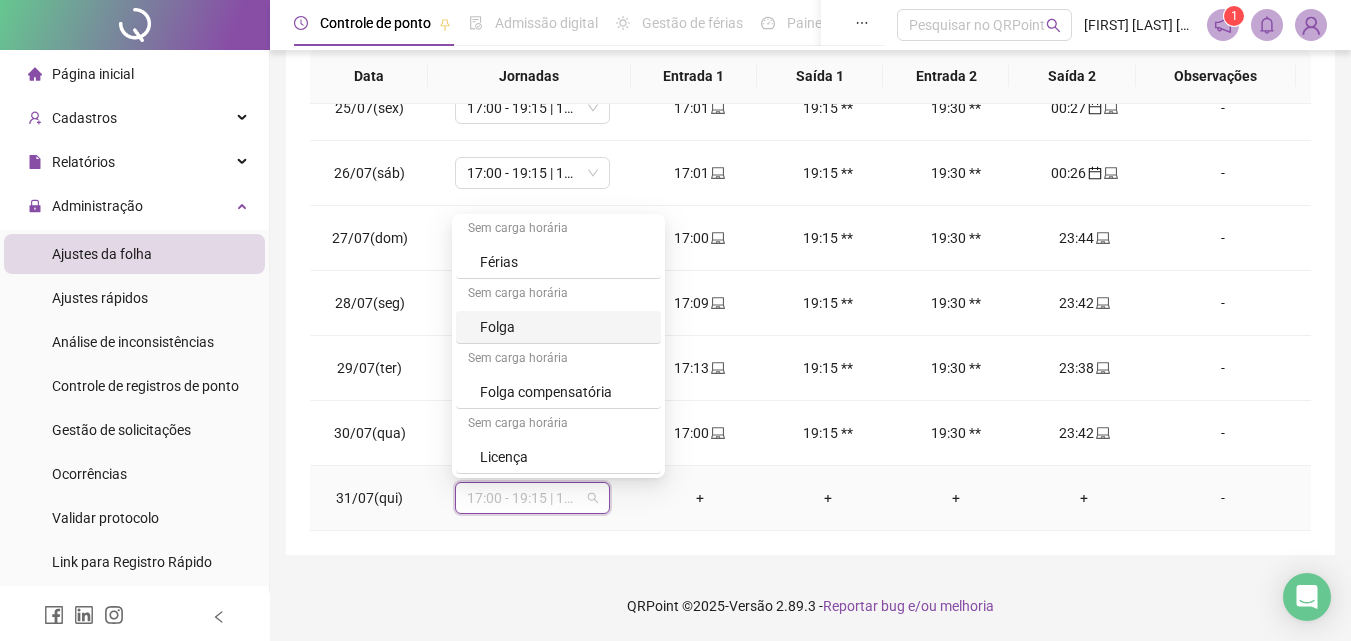 click on "Folga" at bounding box center (564, 327) 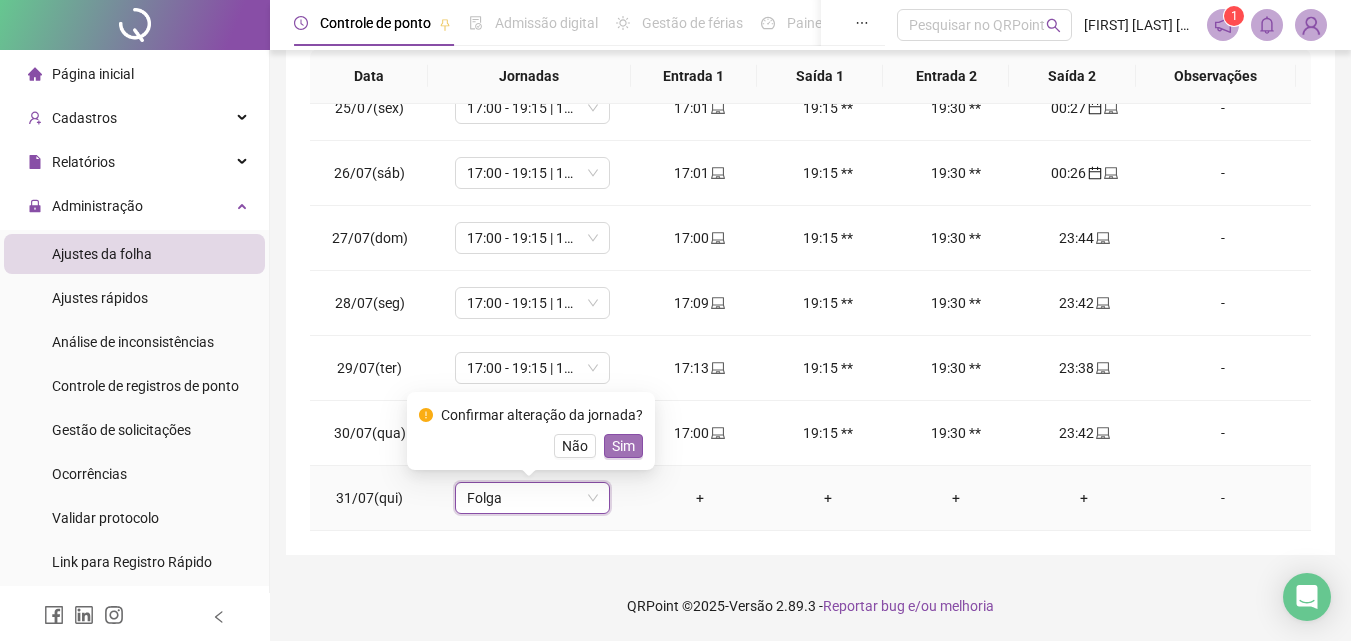 click on "Sim" at bounding box center [623, 446] 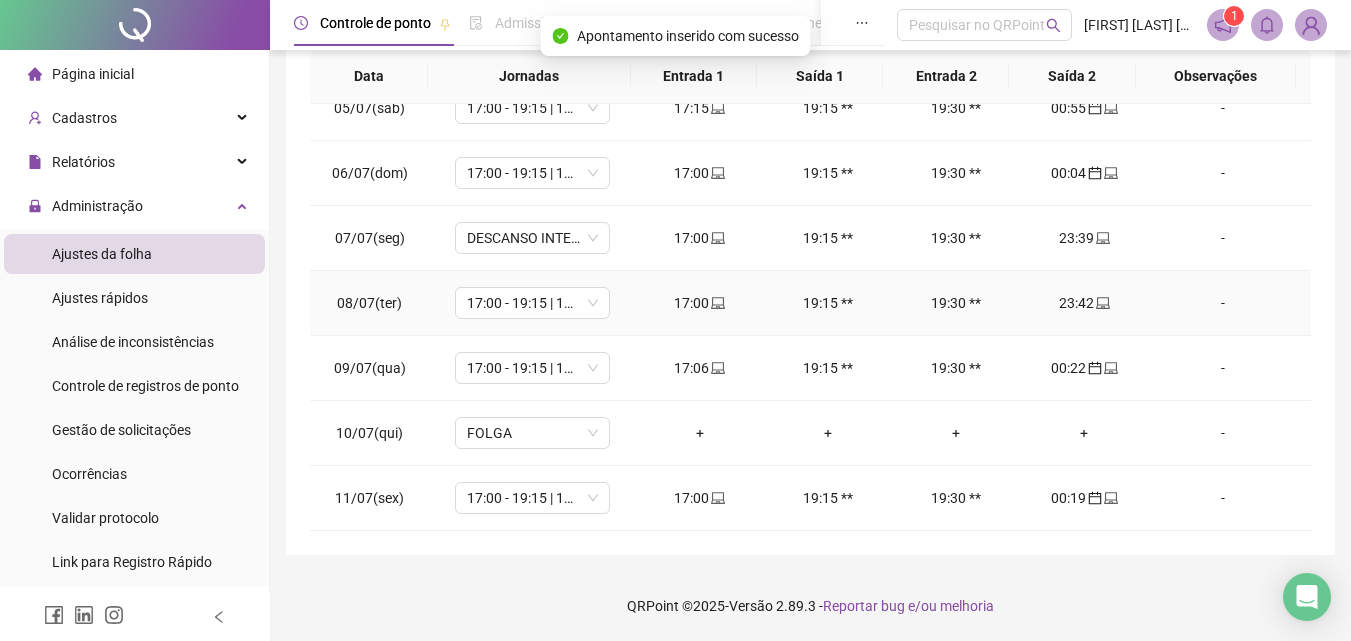scroll, scrollTop: 0, scrollLeft: 0, axis: both 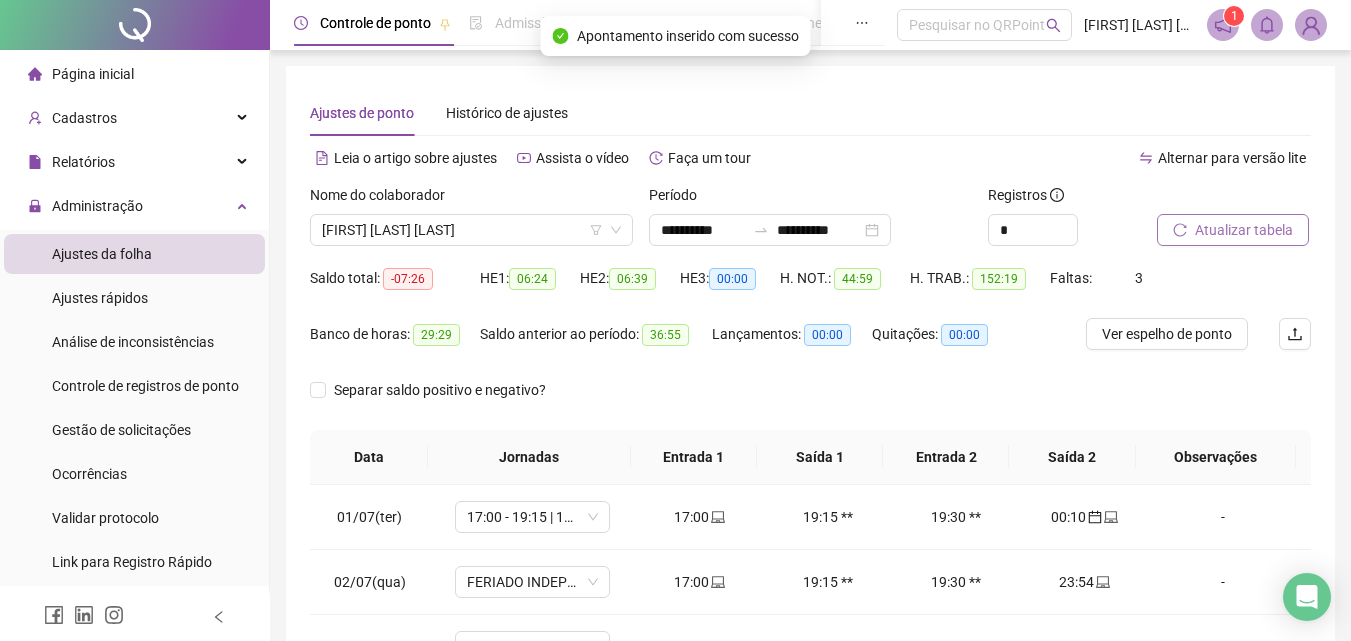 click on "Atualizar tabela" at bounding box center (1244, 230) 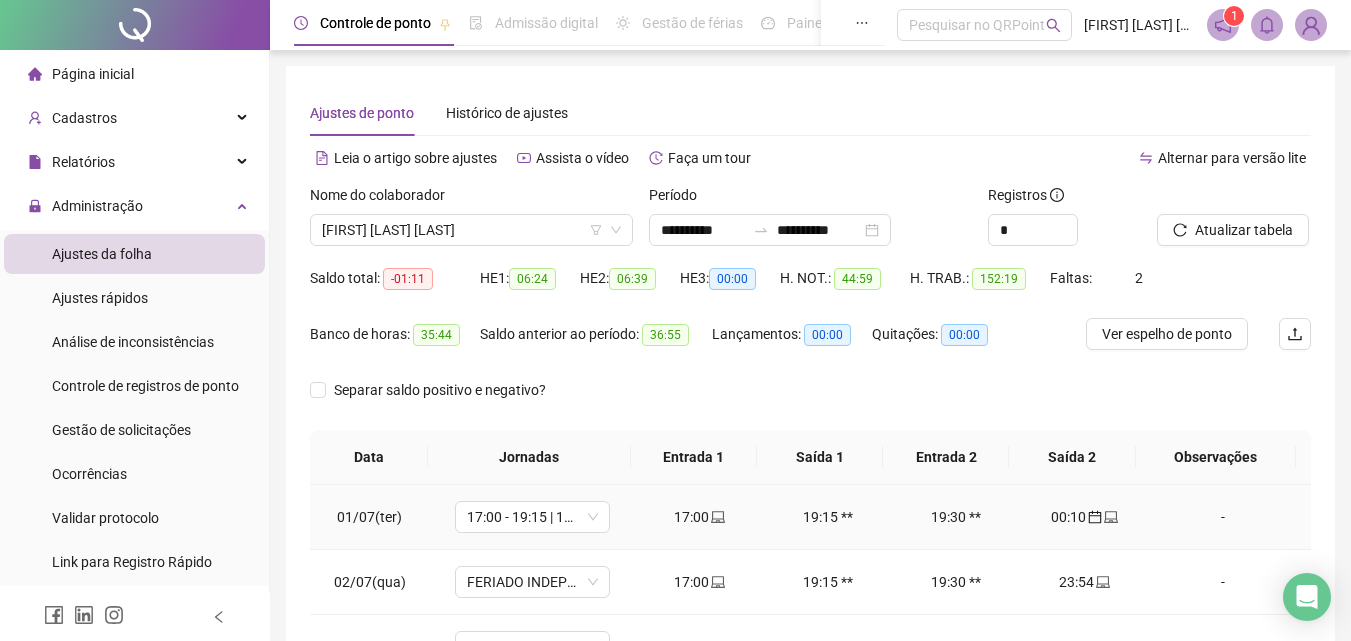 scroll, scrollTop: 200, scrollLeft: 0, axis: vertical 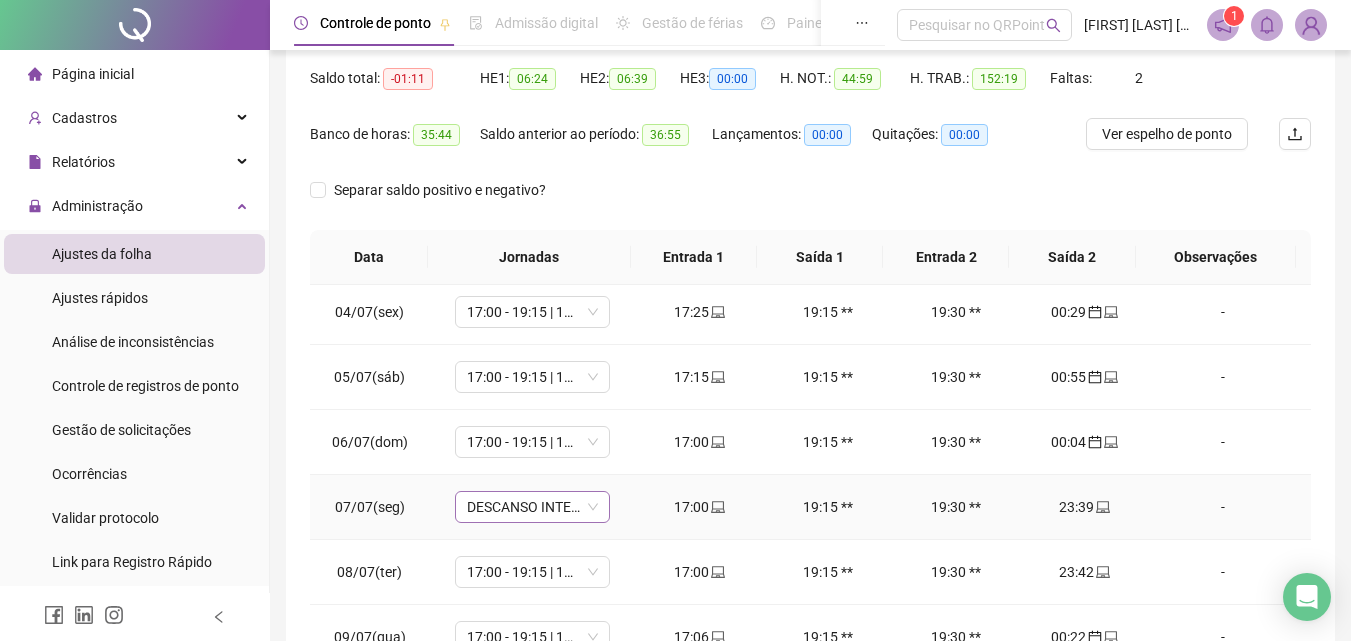 click on "DESCANSO INTER-JORNADA" at bounding box center [532, 507] 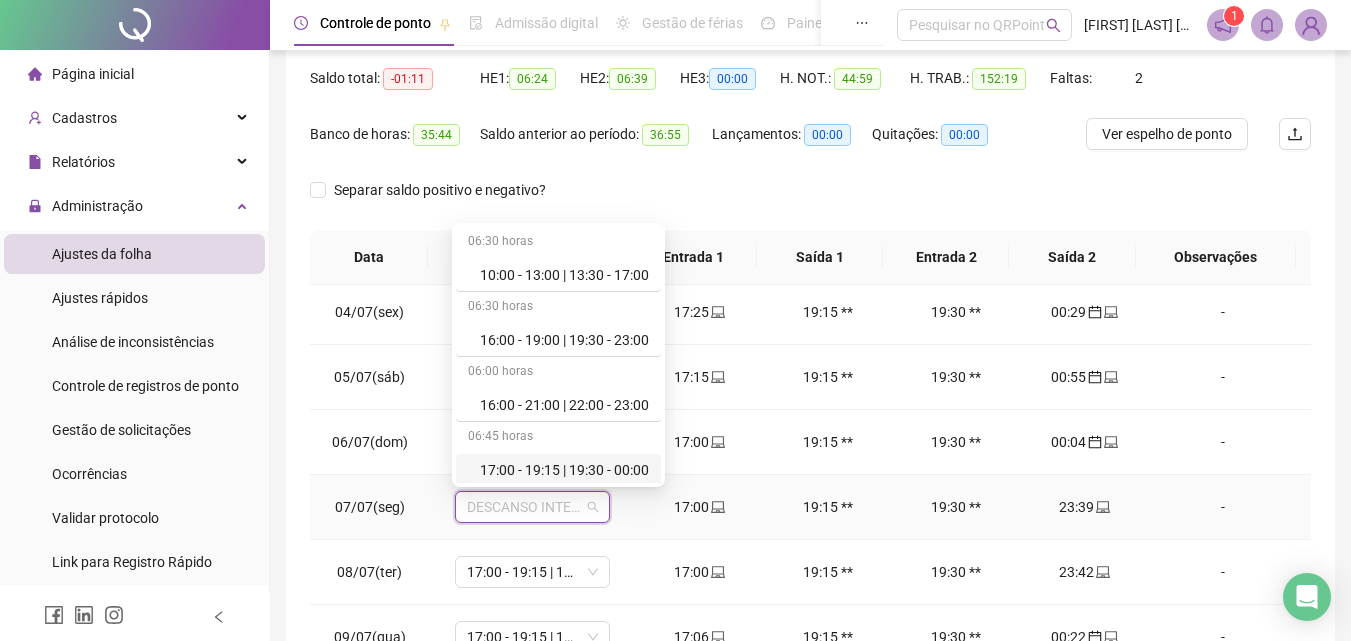 scroll, scrollTop: 100, scrollLeft: 0, axis: vertical 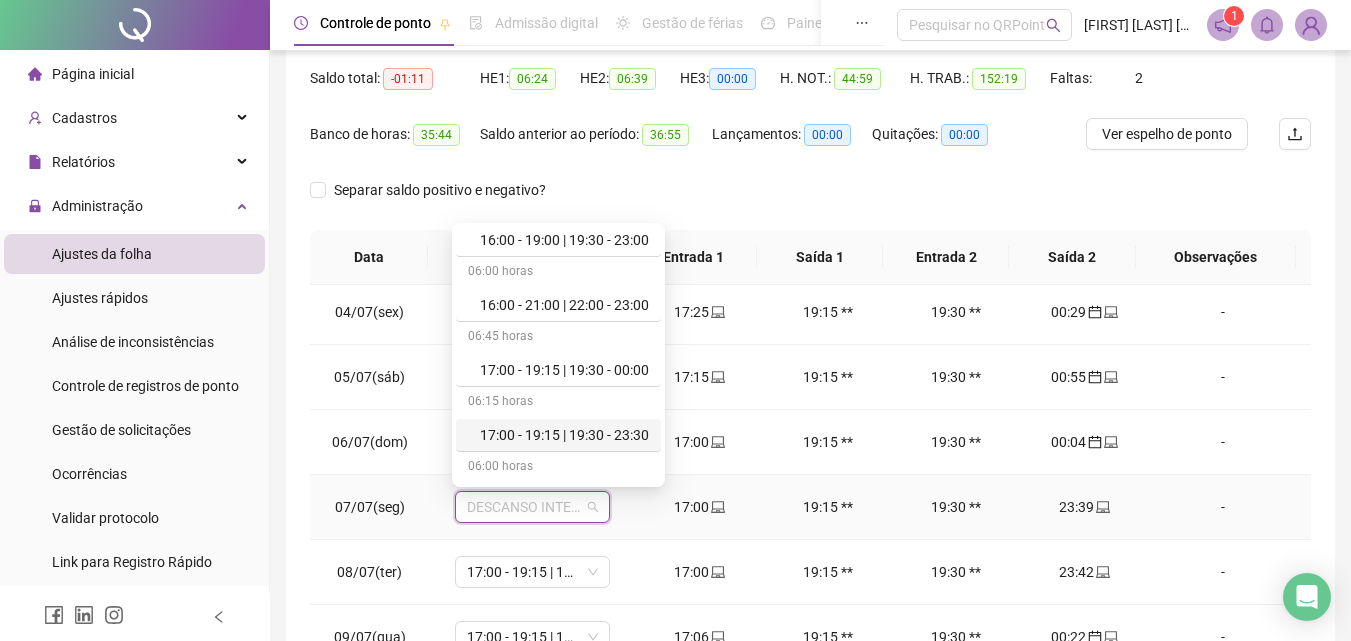 click on "17:00 - 19:15 | 19:30 - 23:30" at bounding box center (564, 435) 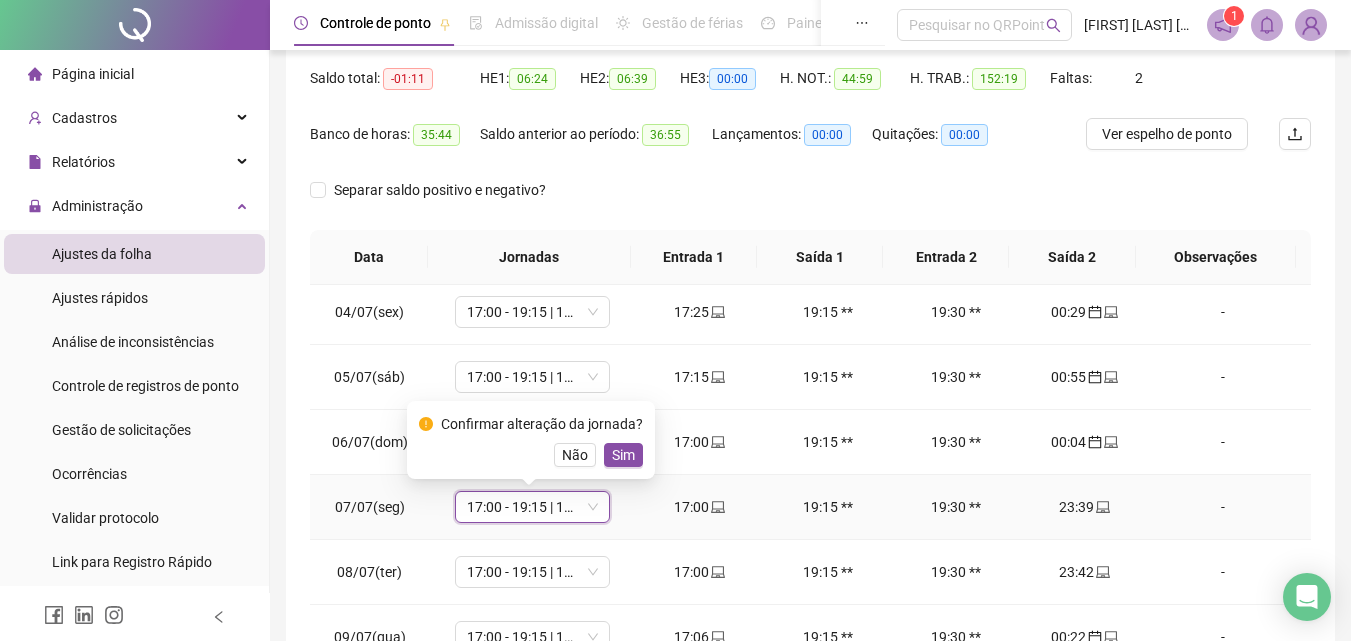 click on "Confirmar alteração da jornada? Não Sim" at bounding box center [531, 440] 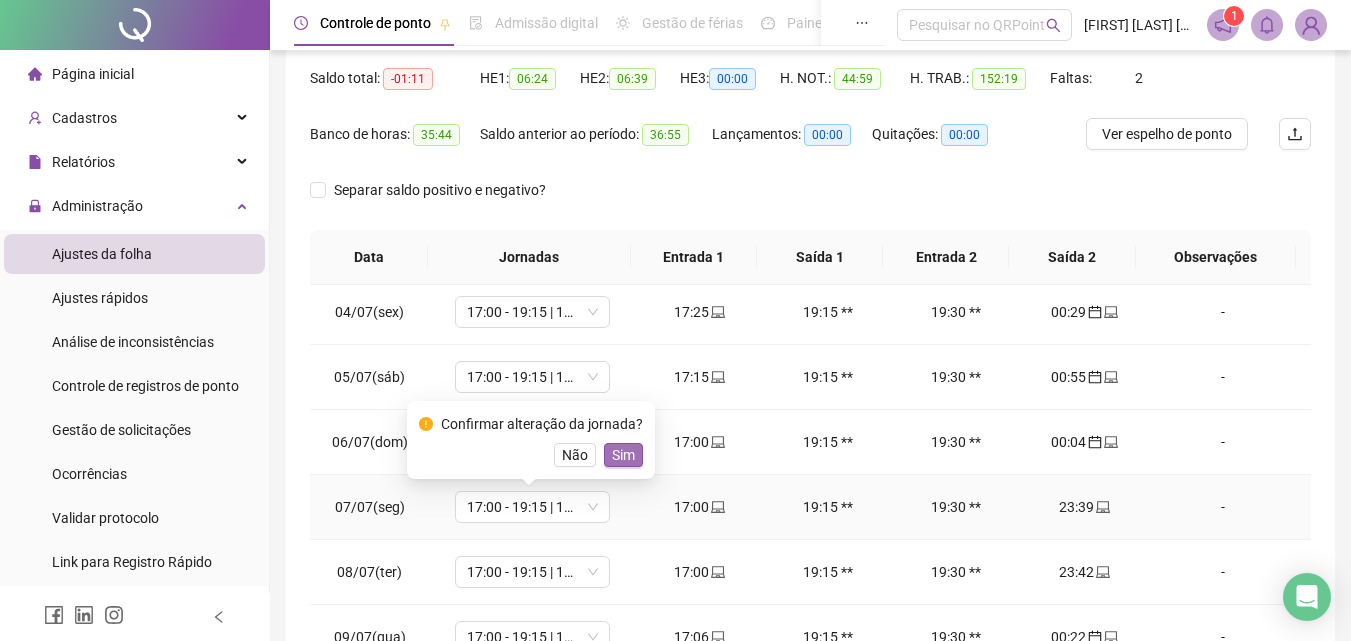 click on "Sim" at bounding box center (623, 455) 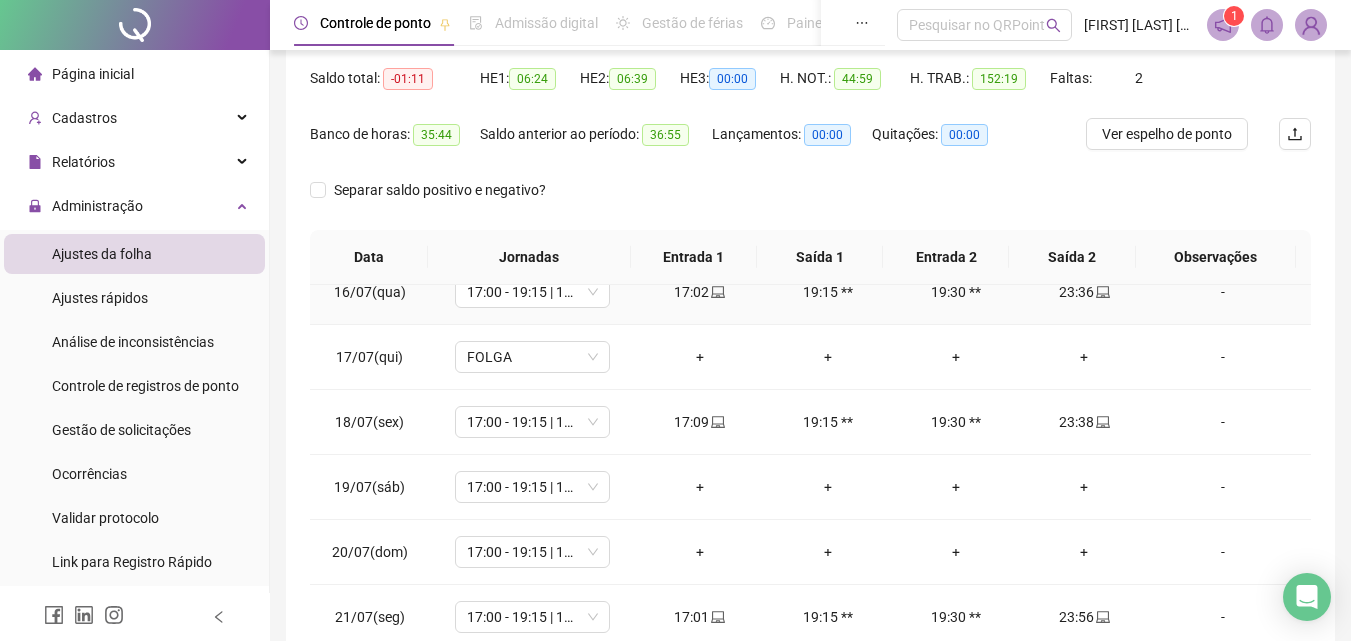 scroll, scrollTop: 1100, scrollLeft: 0, axis: vertical 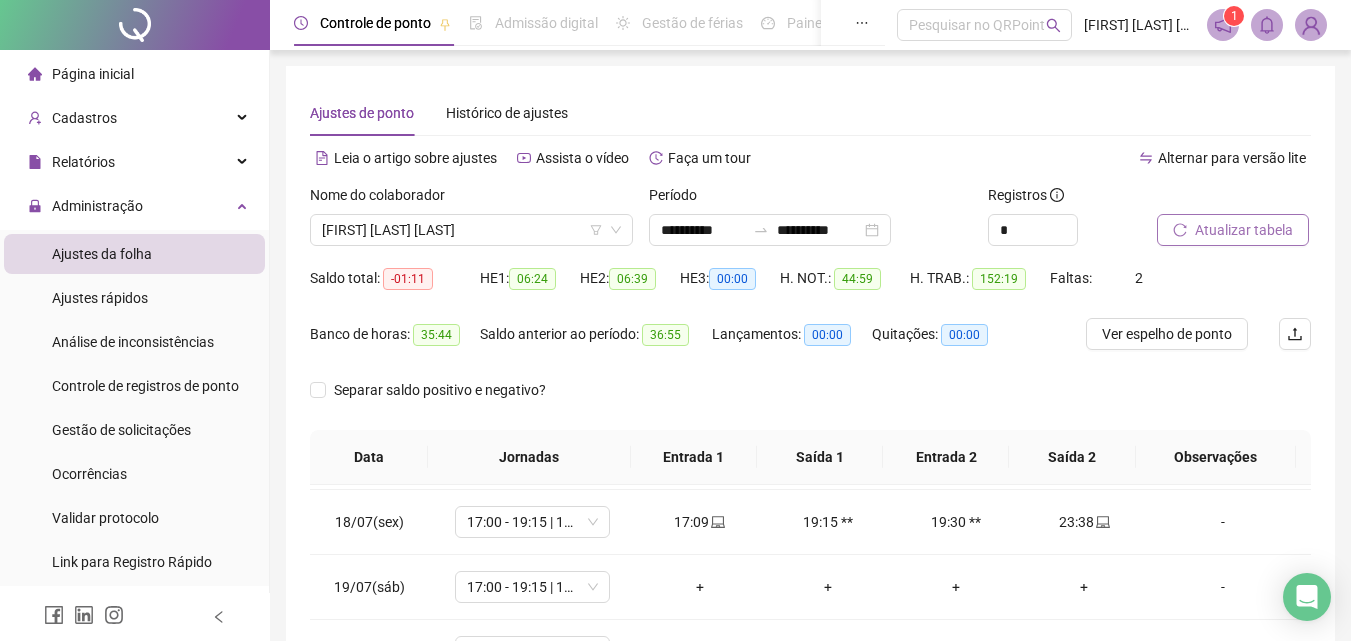 click on "Atualizar tabela" at bounding box center [1244, 230] 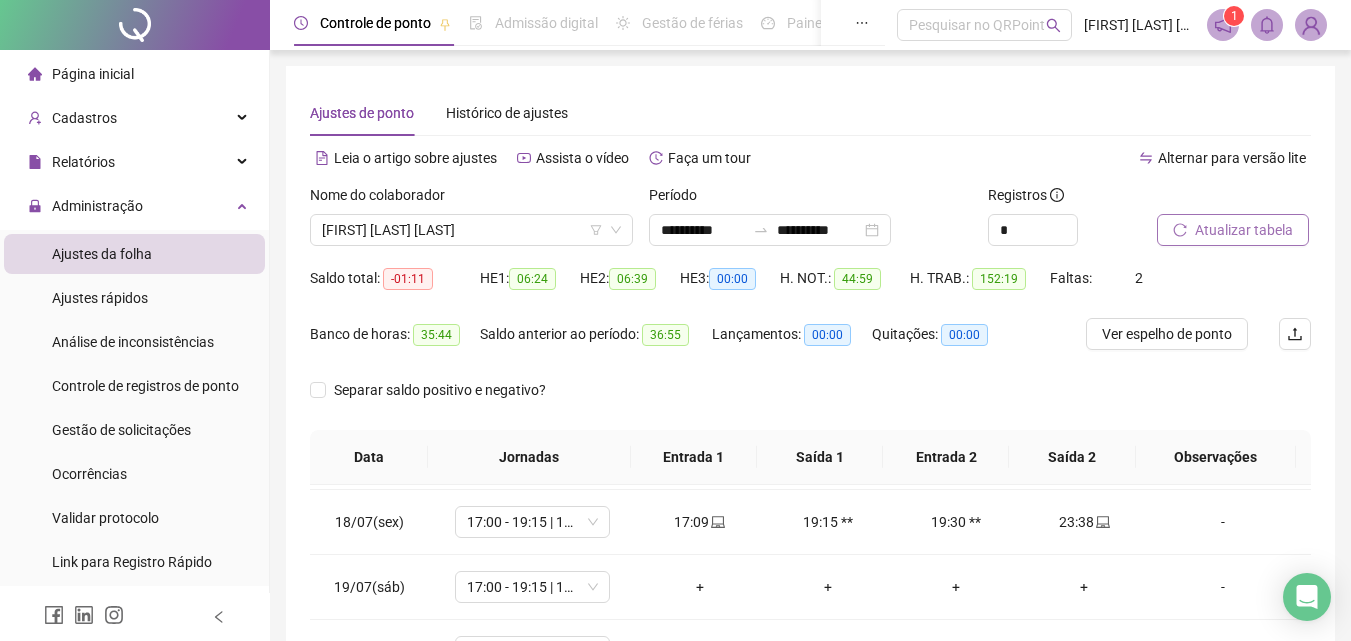 click on "Atualizar tabela" at bounding box center [1244, 230] 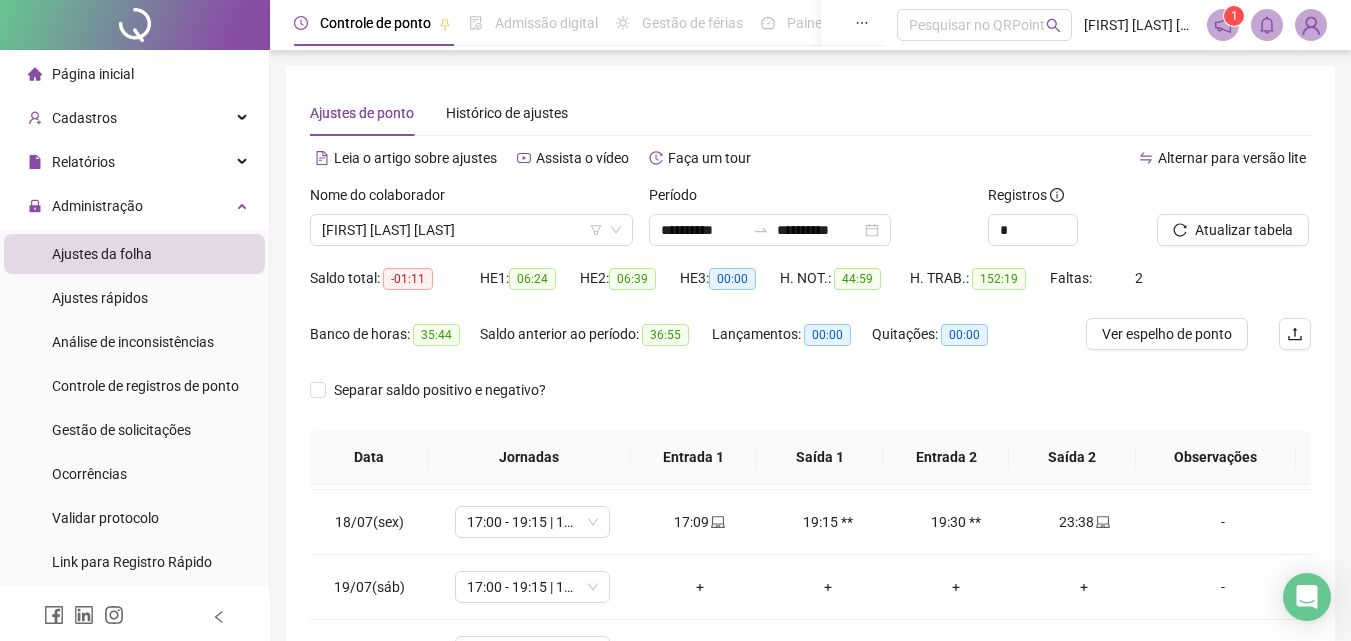 scroll, scrollTop: 100, scrollLeft: 0, axis: vertical 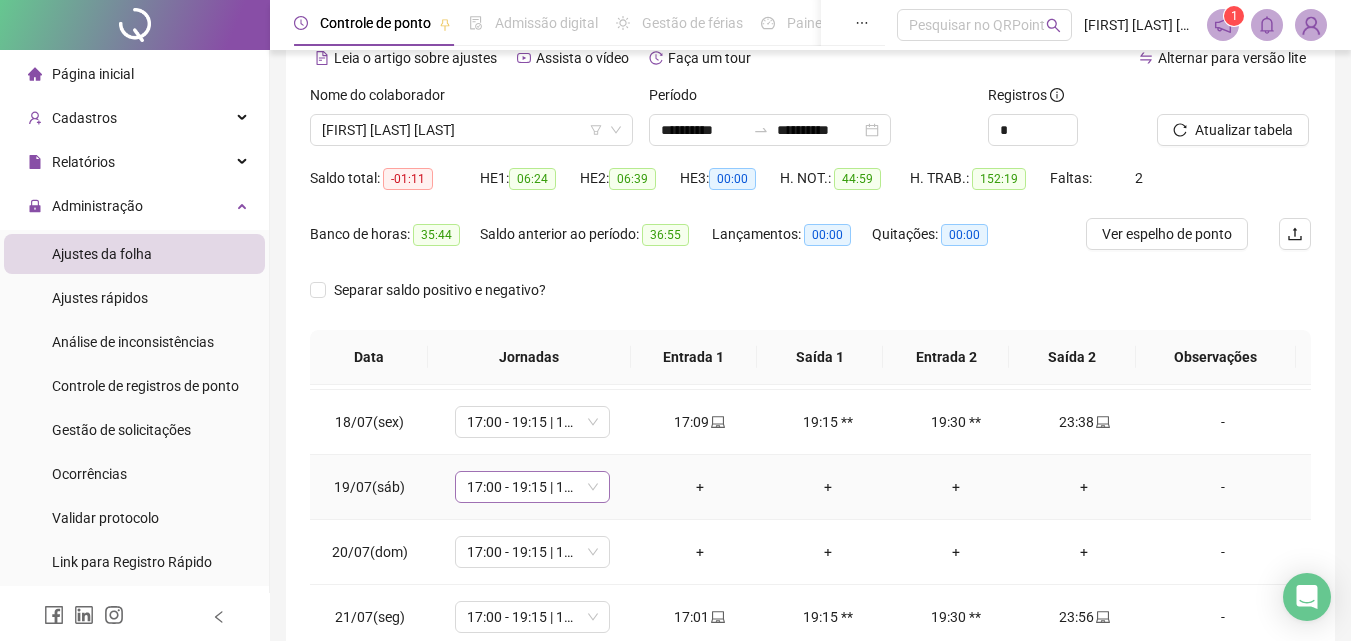click on "17:00 - 19:15 | 19:30 - 00:00" at bounding box center (532, 487) 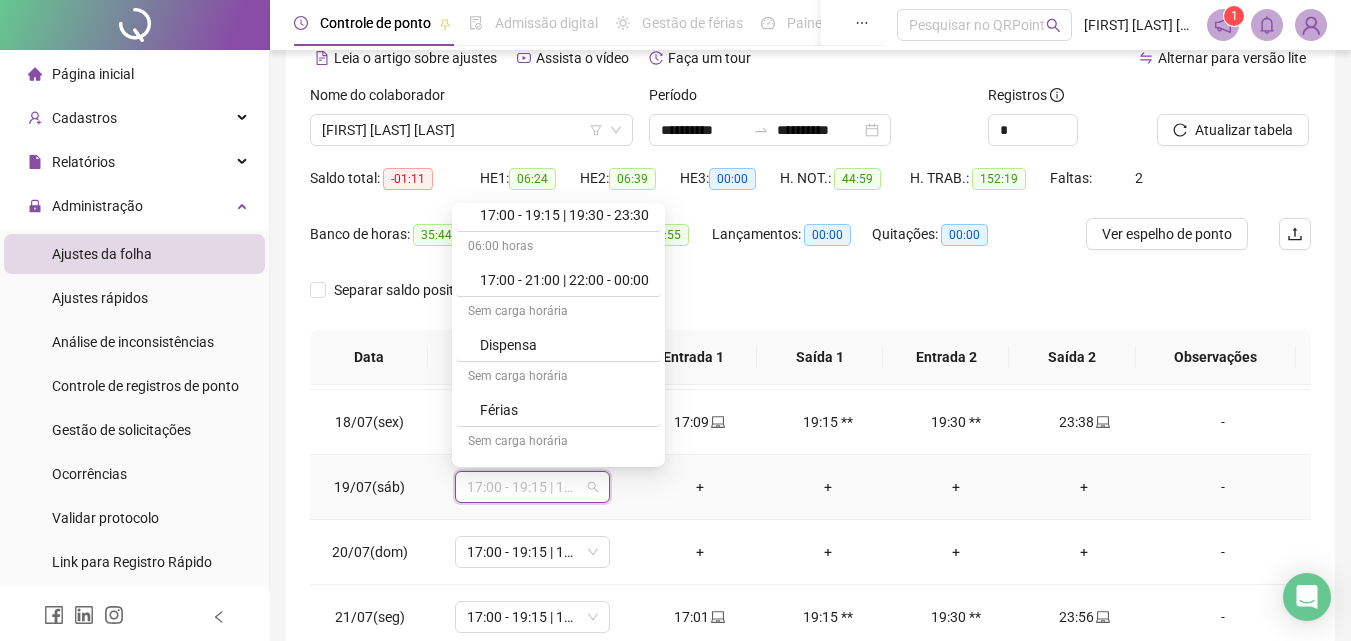 scroll, scrollTop: 459, scrollLeft: 0, axis: vertical 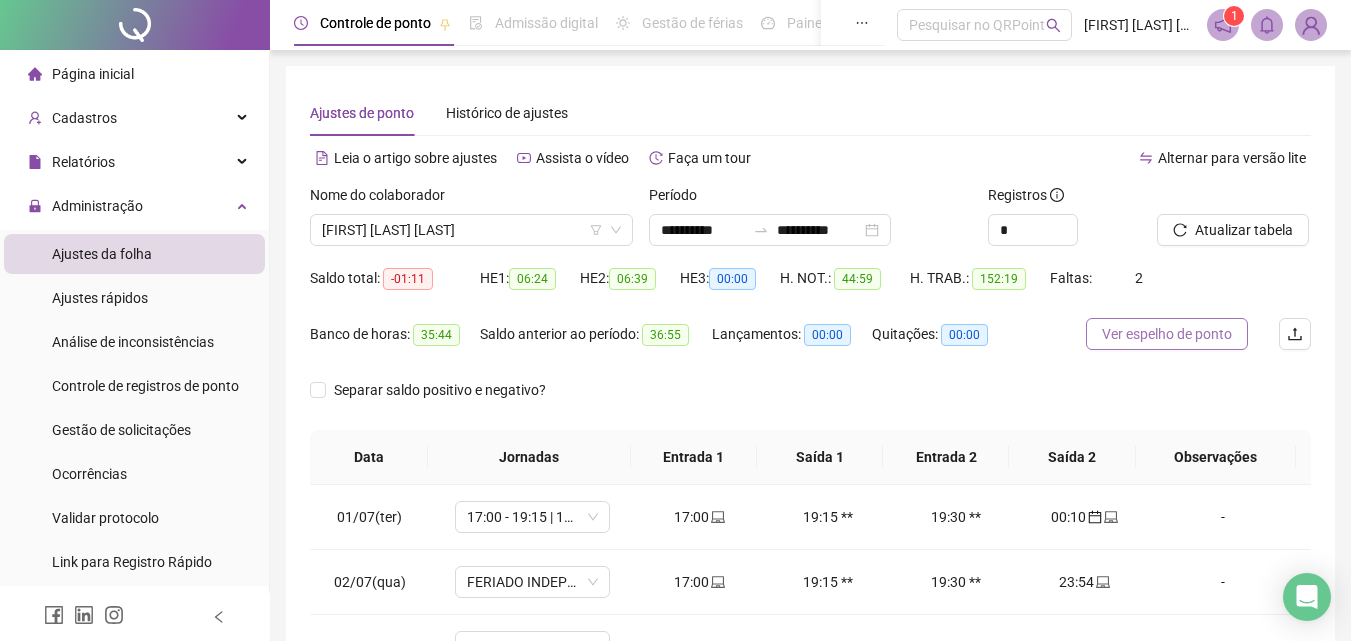 click on "Ver espelho de ponto" at bounding box center (1167, 334) 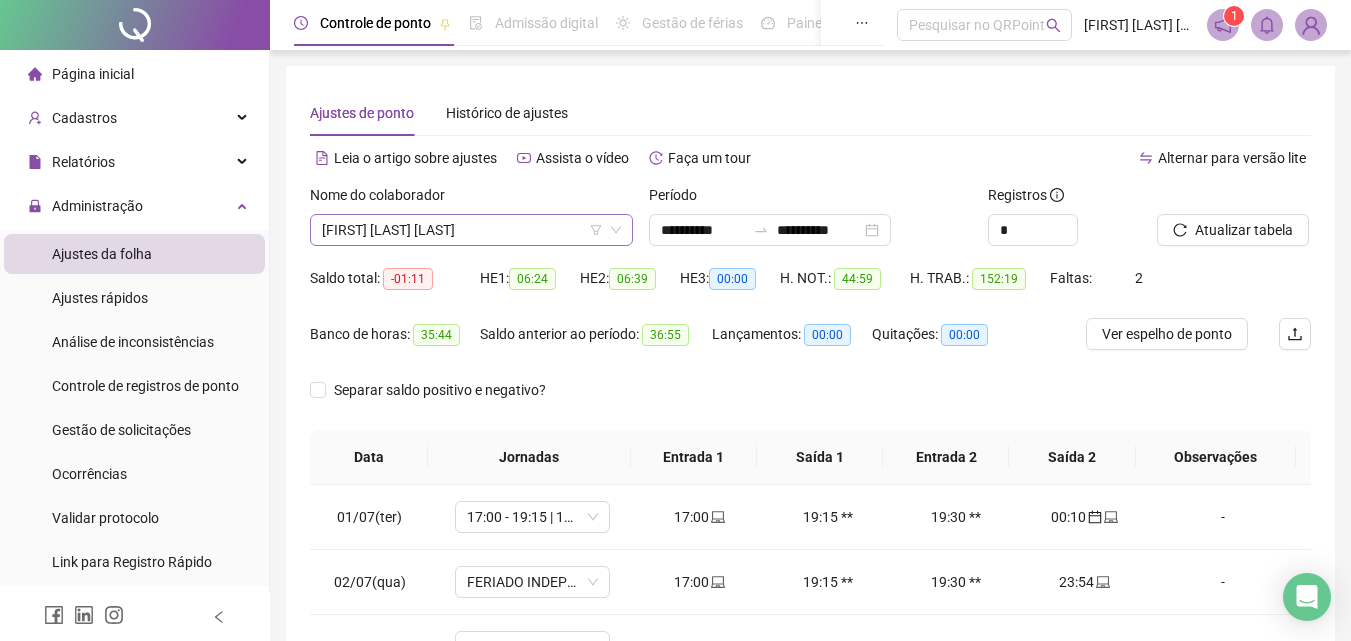 click 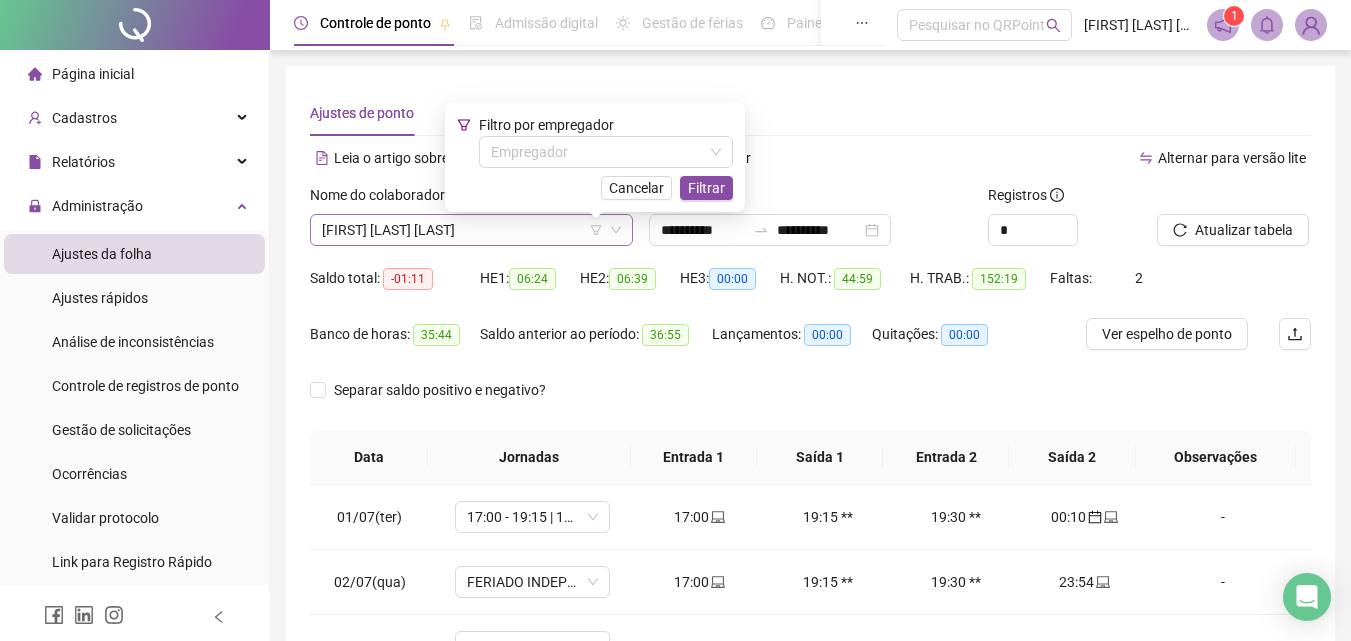 click on "[FIRST] [LAST] [LAST]" at bounding box center [471, 230] 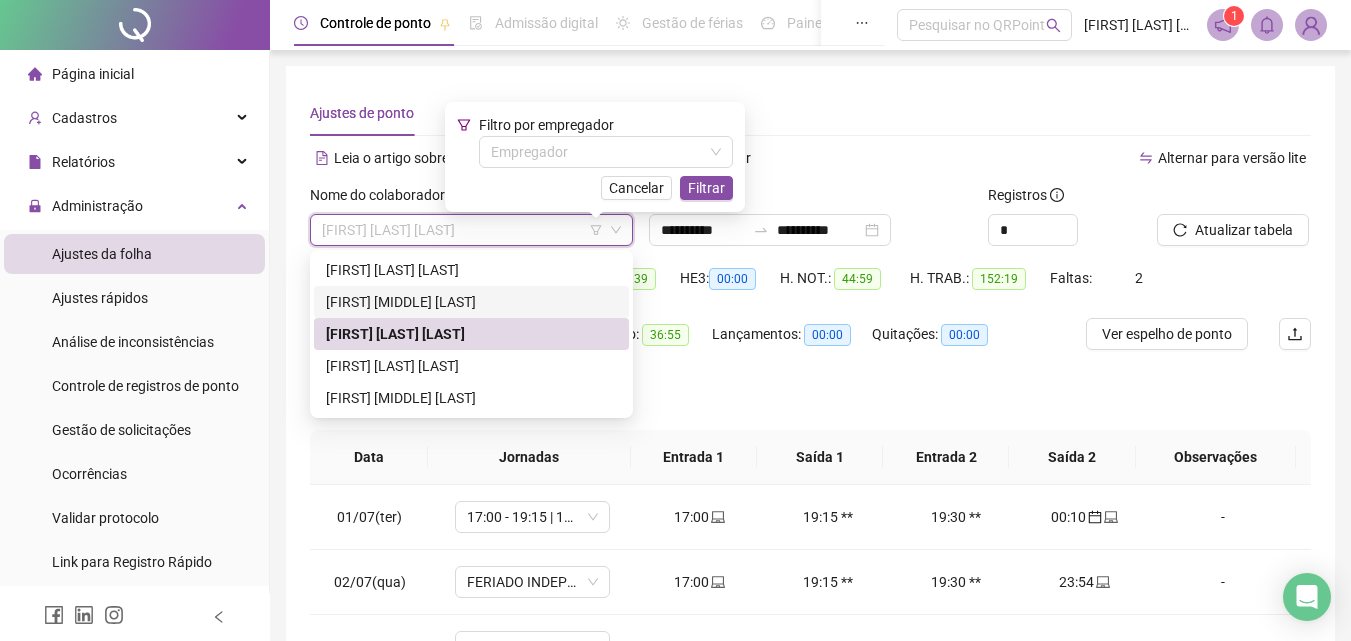 click on "[FIRST] [MIDDLE] [LAST]" at bounding box center [471, 302] 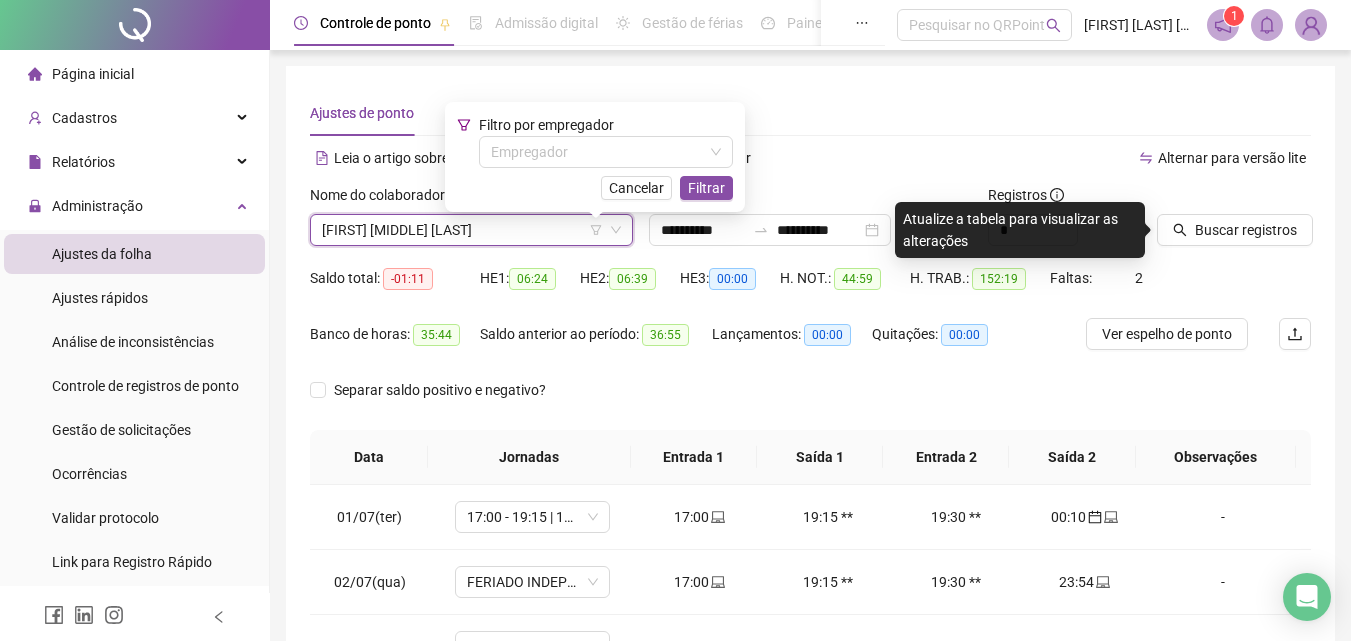 click 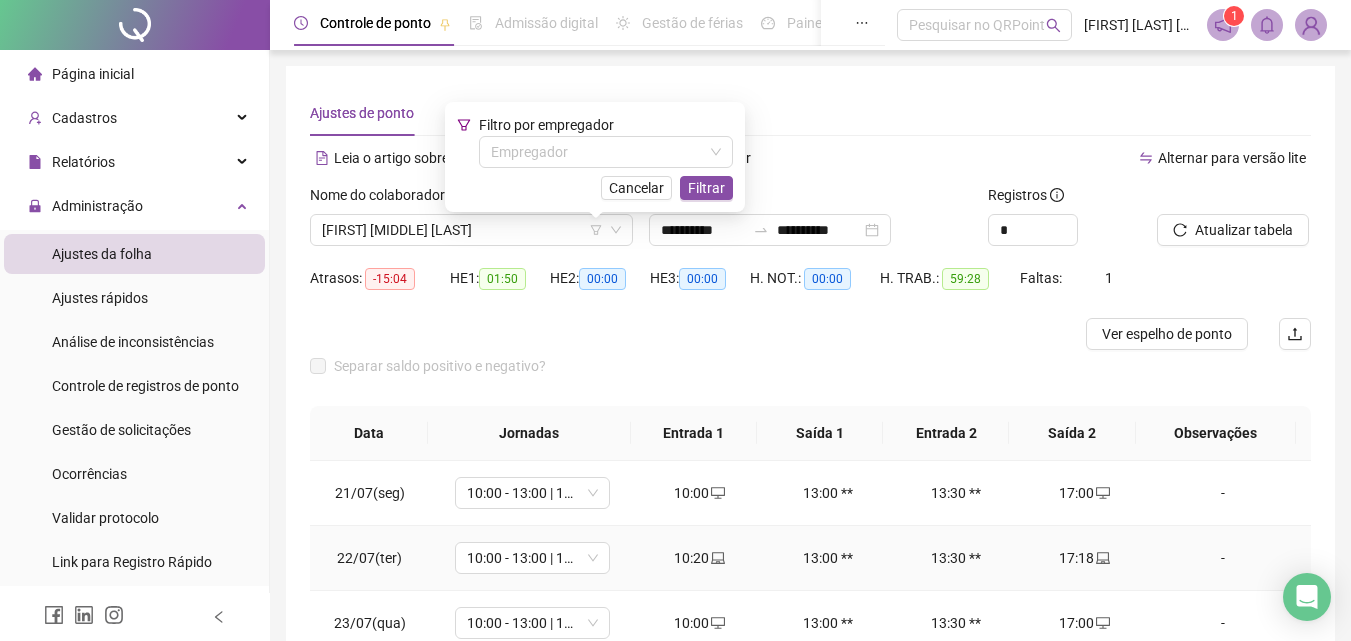 scroll, scrollTop: 200, scrollLeft: 0, axis: vertical 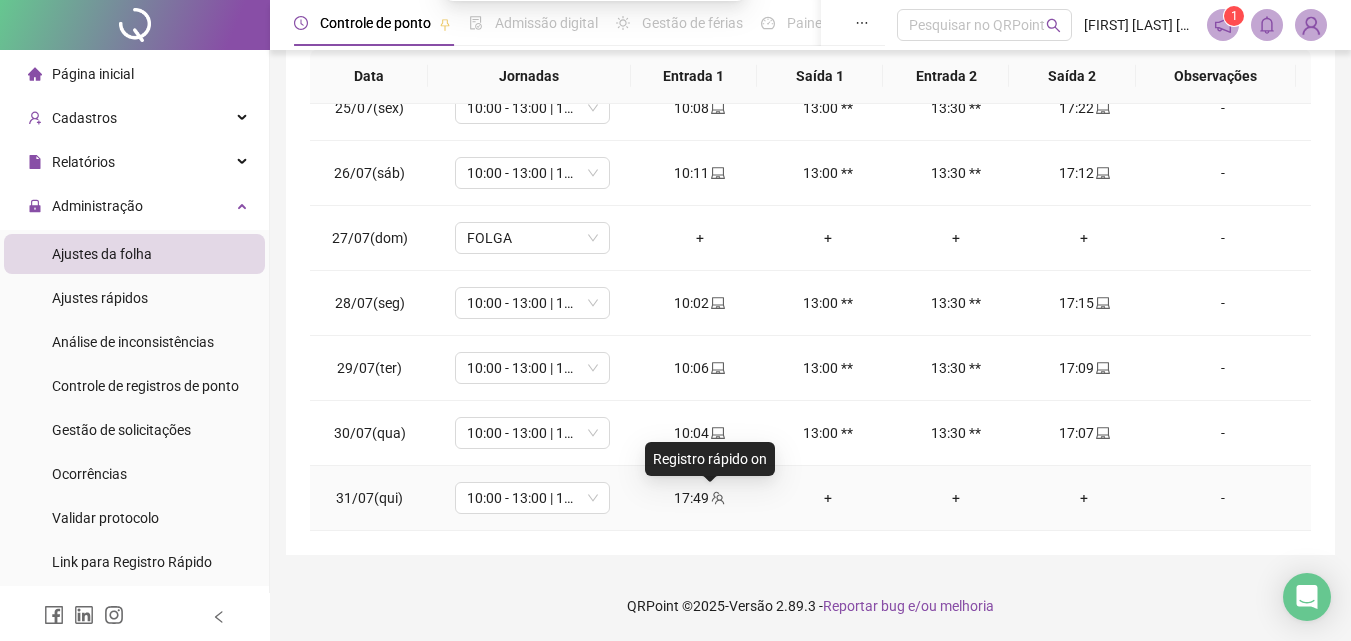 click 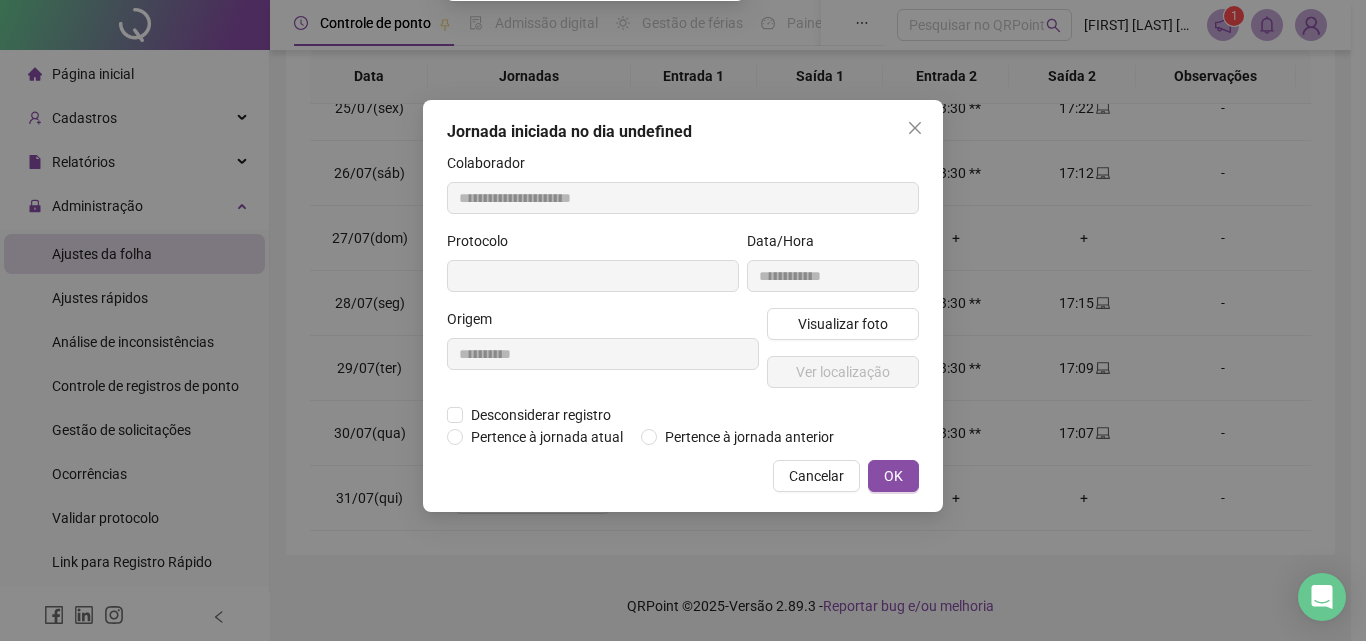type on "**********" 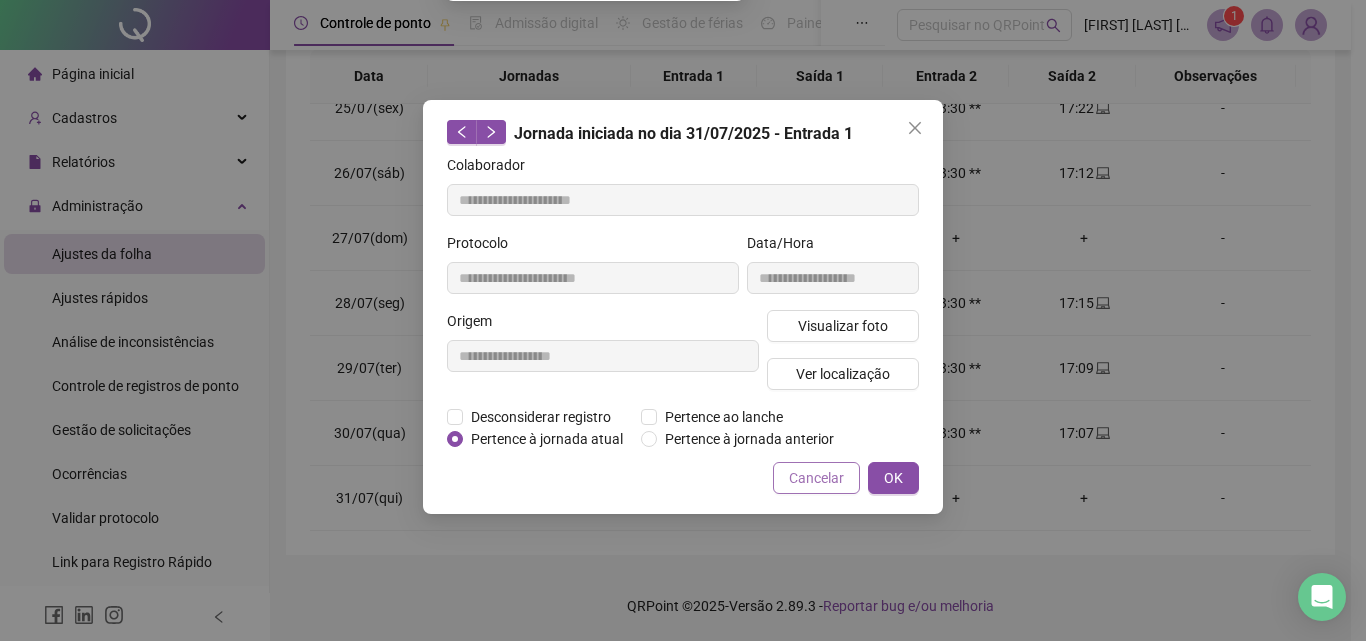 click on "Cancelar" at bounding box center [816, 478] 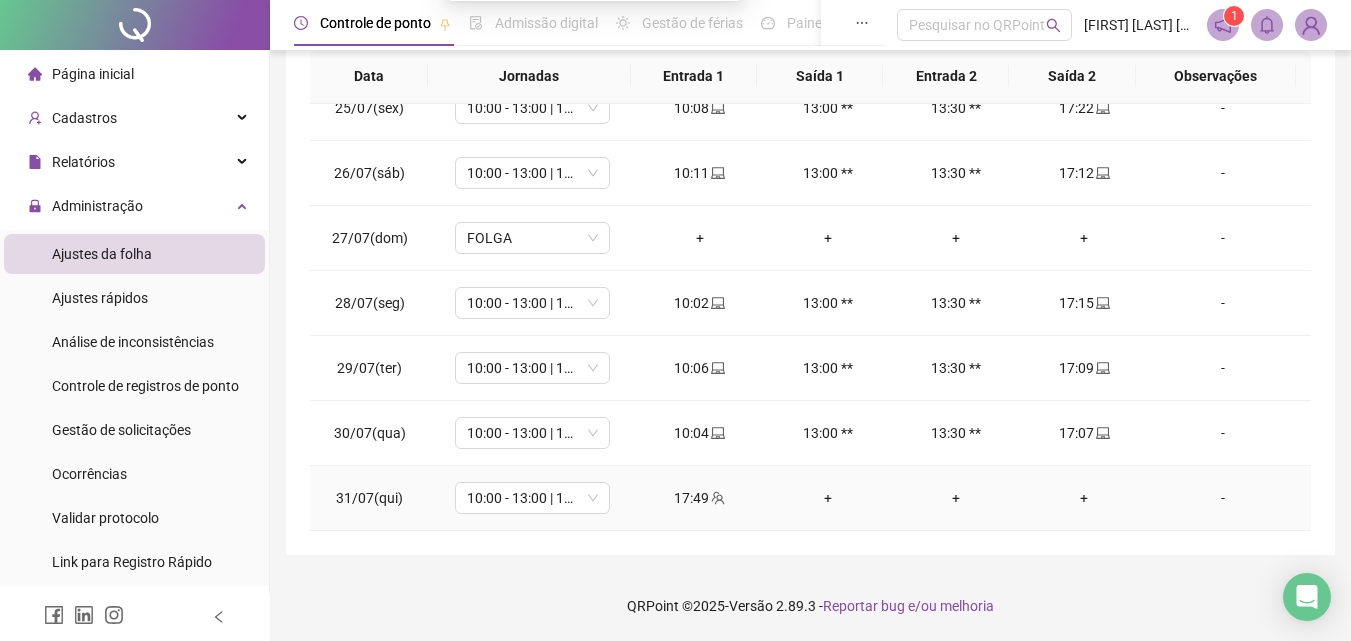 scroll, scrollTop: 0, scrollLeft: 0, axis: both 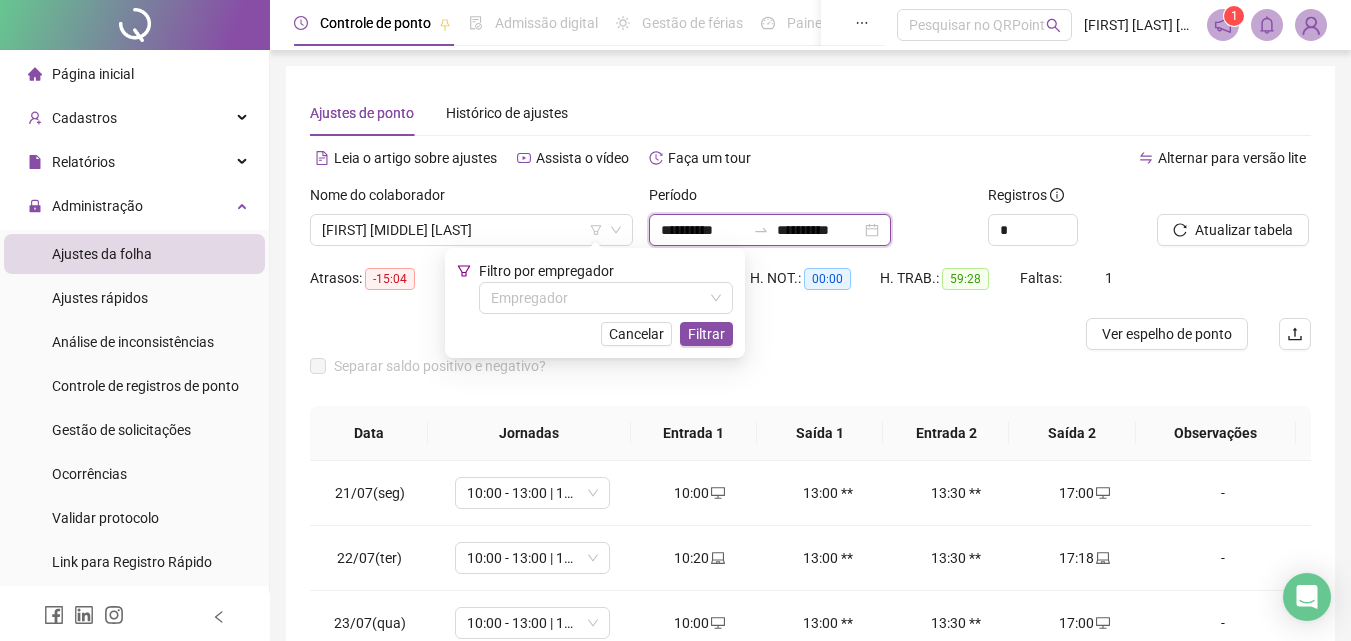 click on "**********" at bounding box center (703, 230) 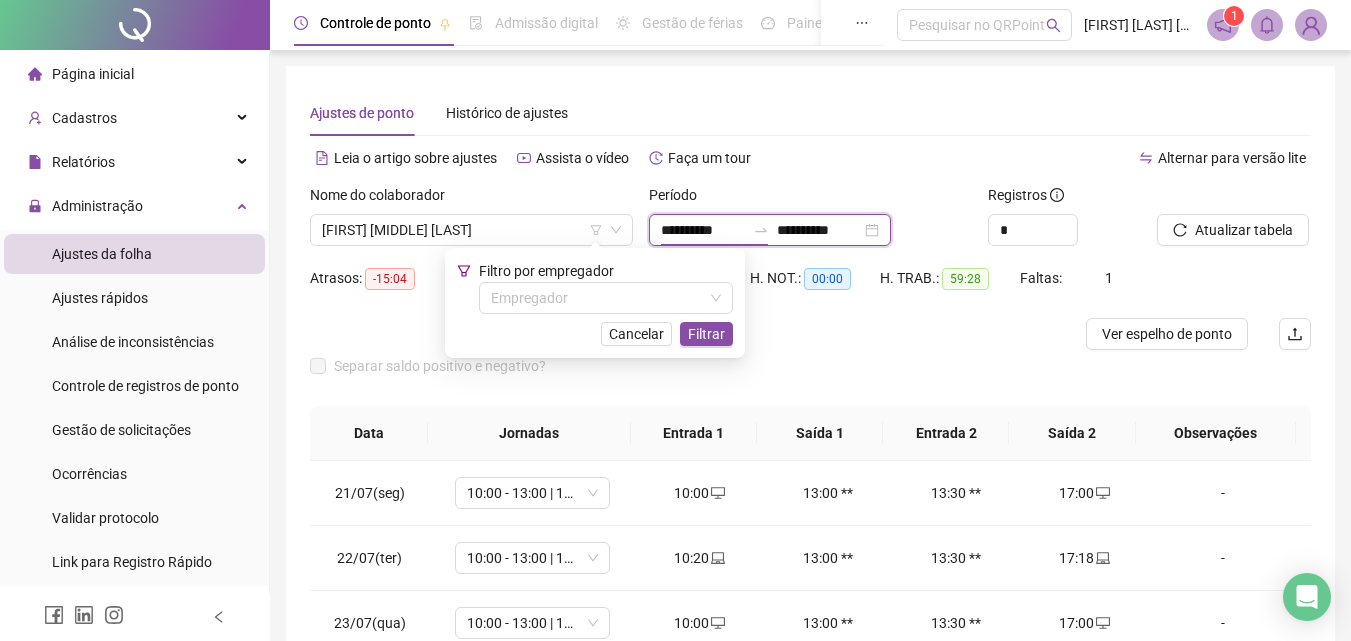 click on "**********" at bounding box center (703, 230) 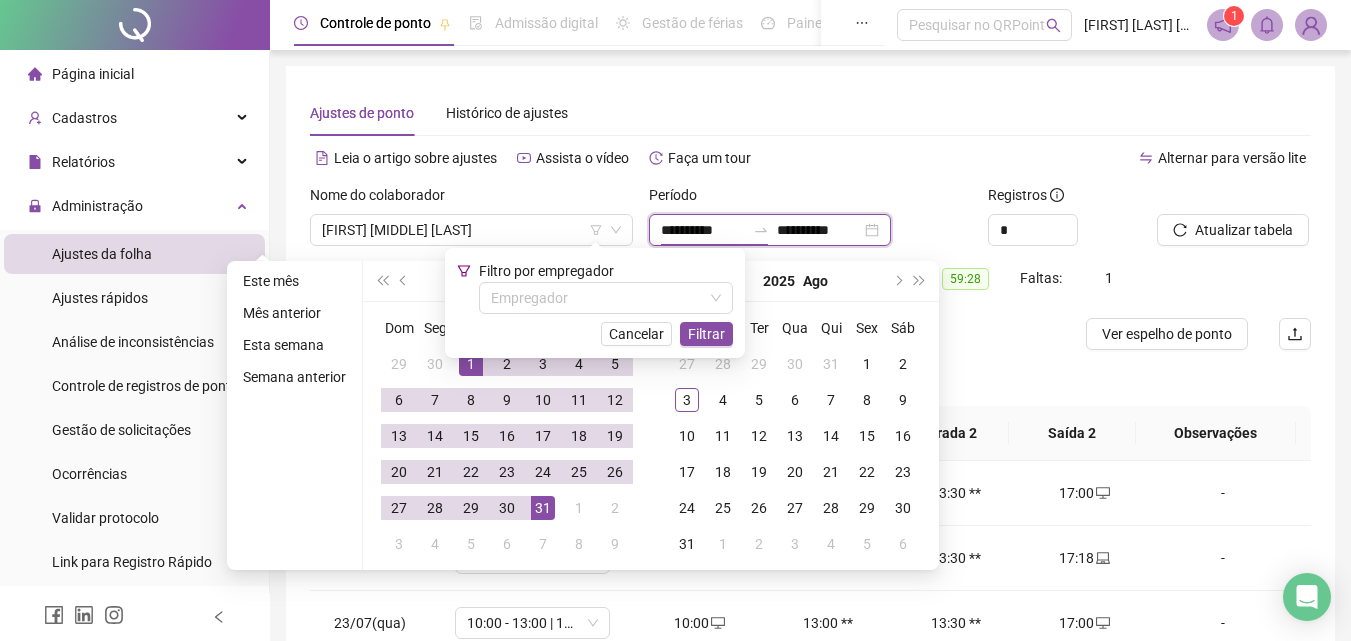 click on "**********" at bounding box center [770, 230] 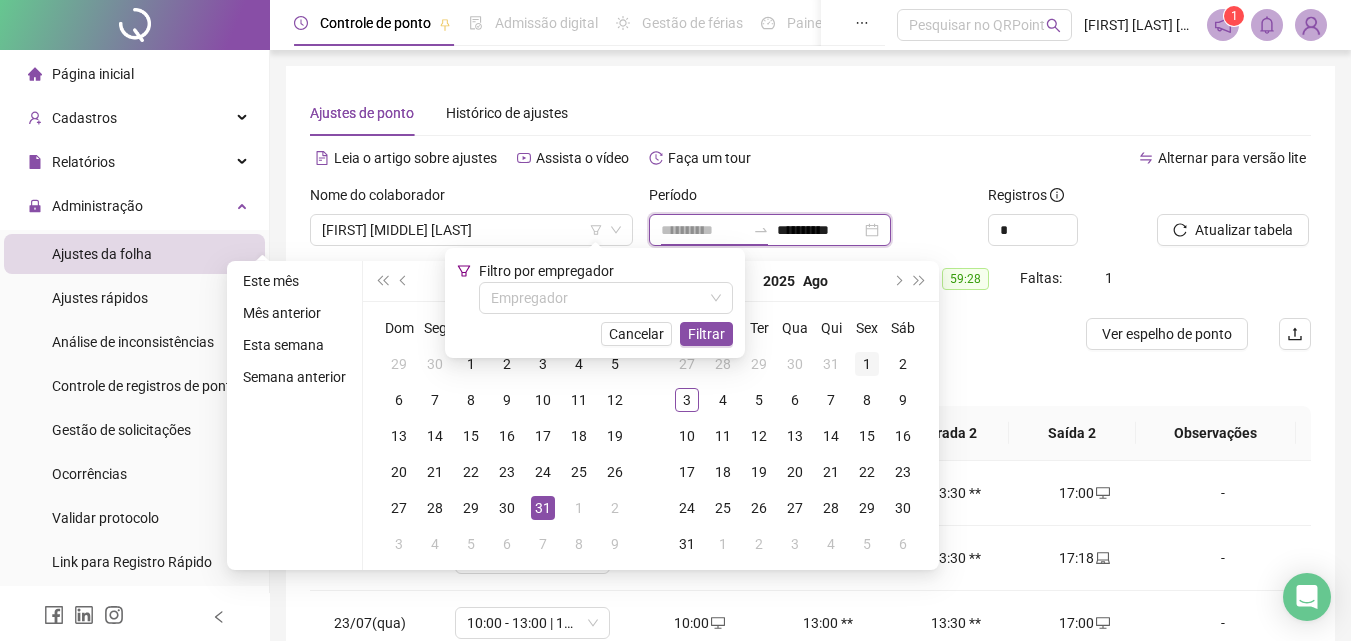 type on "**********" 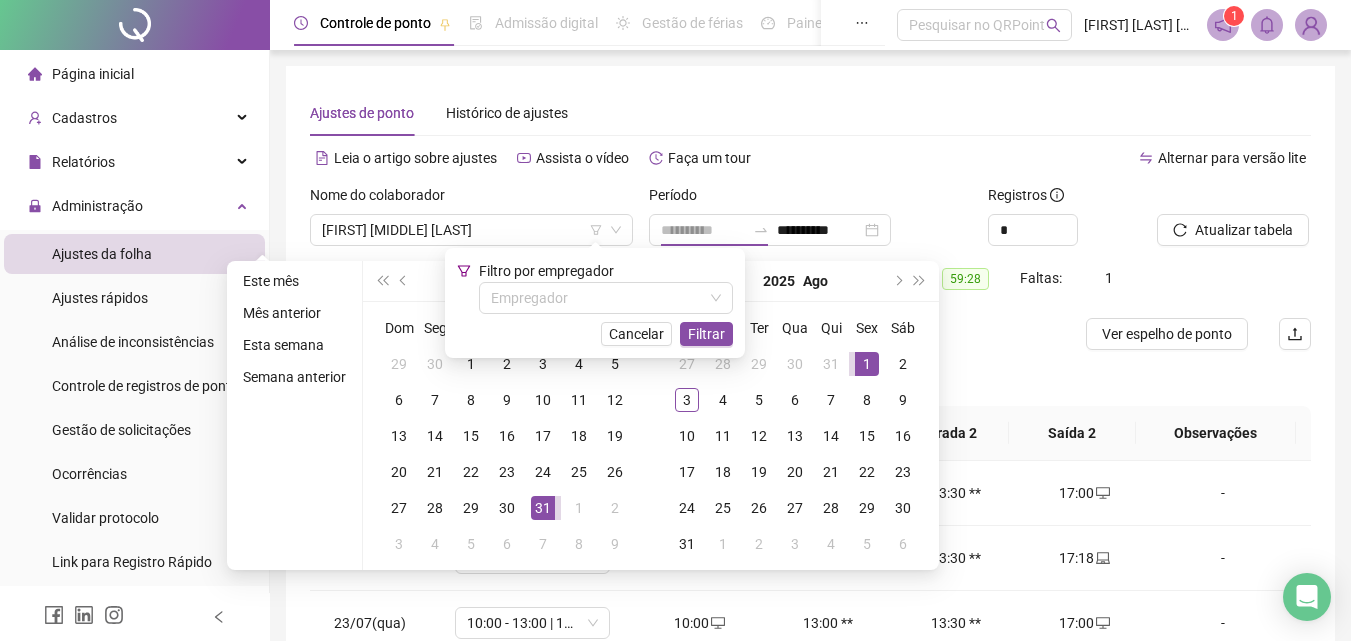 click on "1" at bounding box center [867, 364] 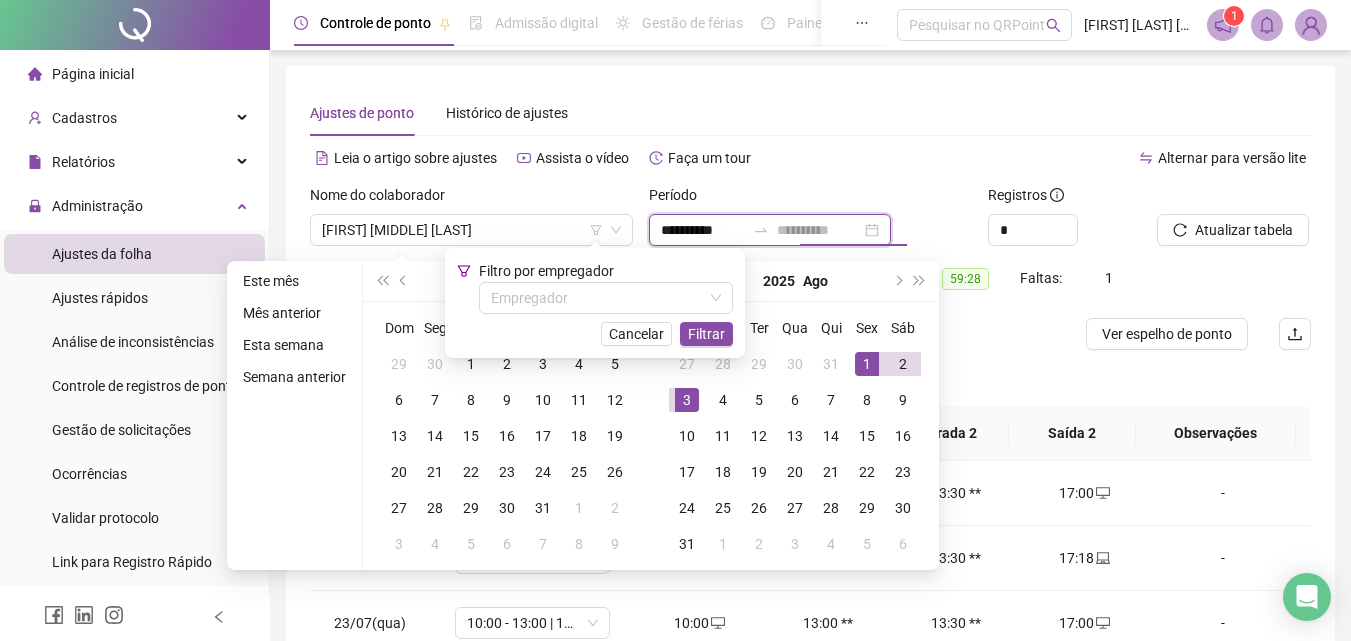 type on "**********" 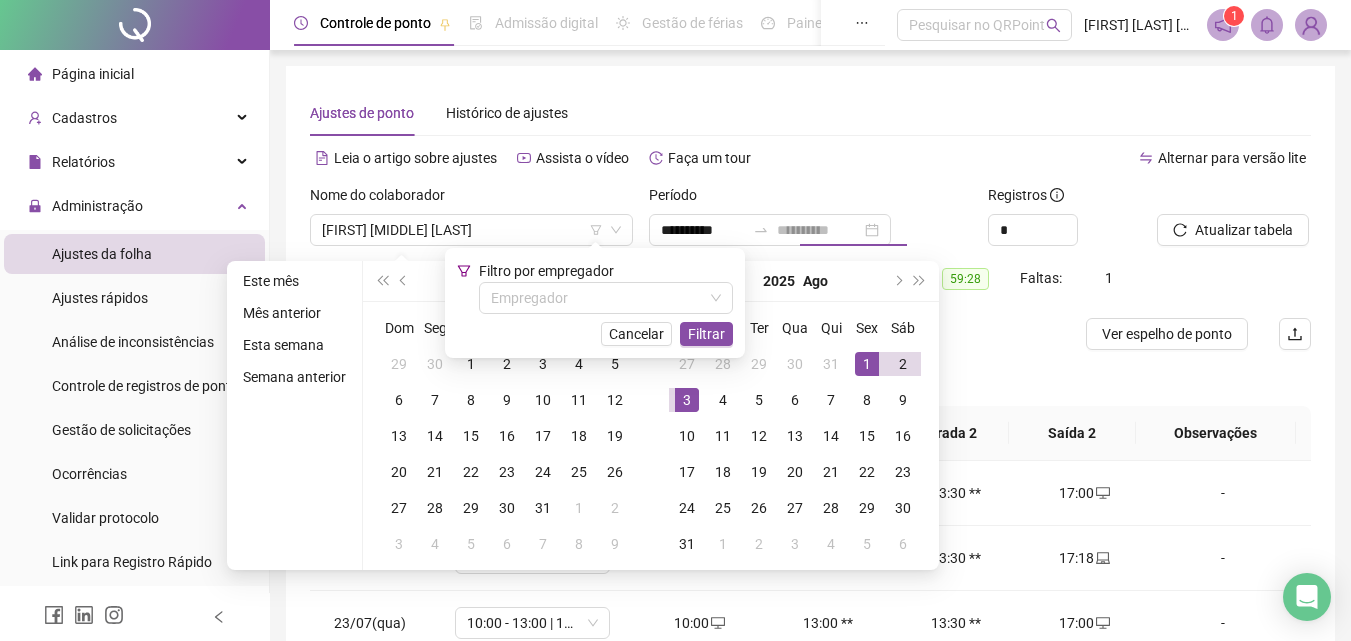 click on "3" at bounding box center (687, 400) 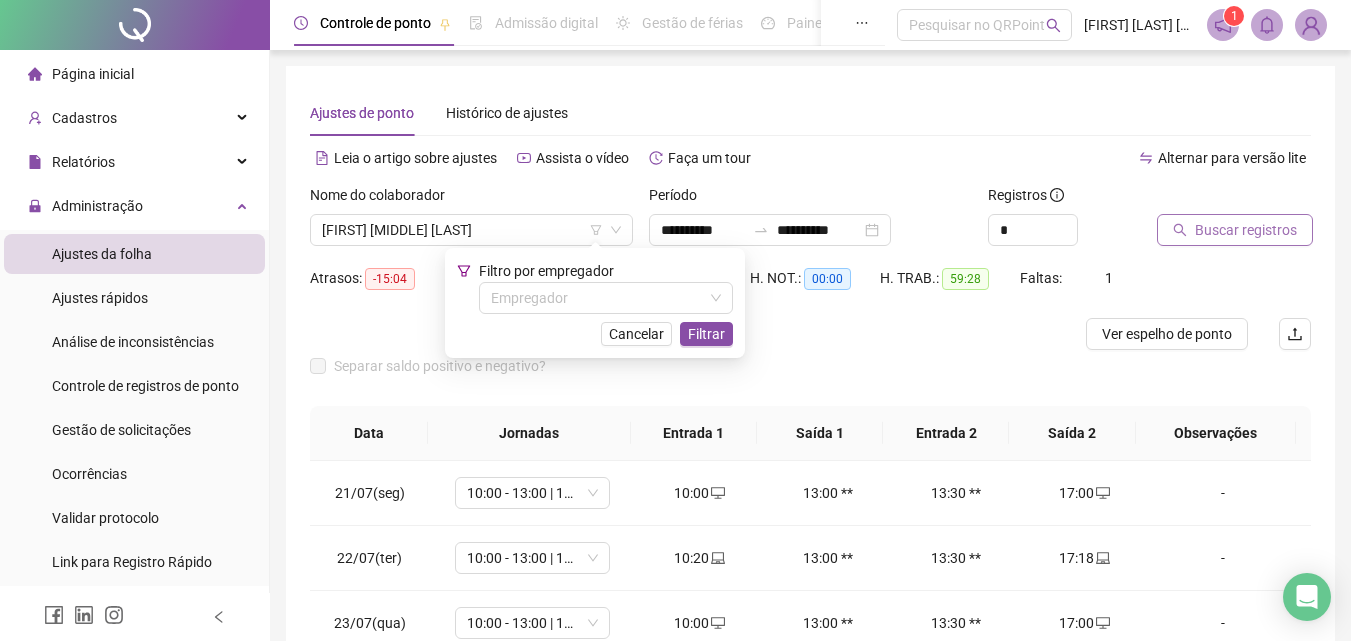 click on "Buscar registros" at bounding box center (1235, 230) 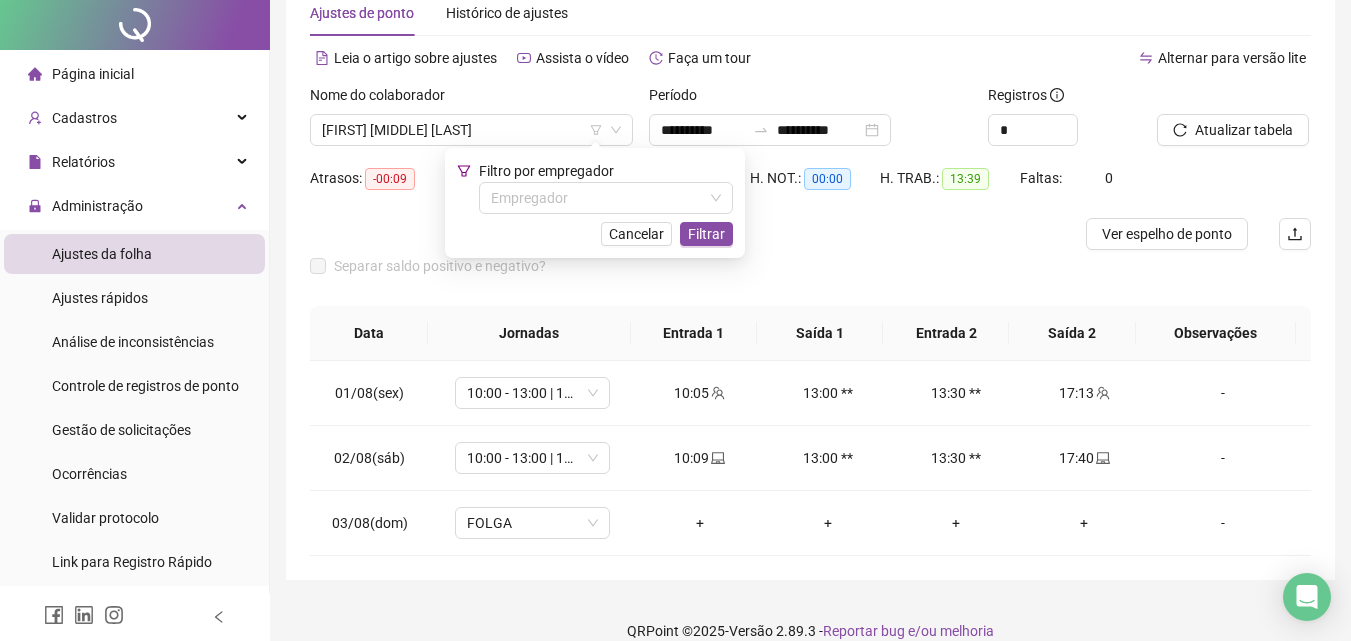 scroll, scrollTop: 0, scrollLeft: 0, axis: both 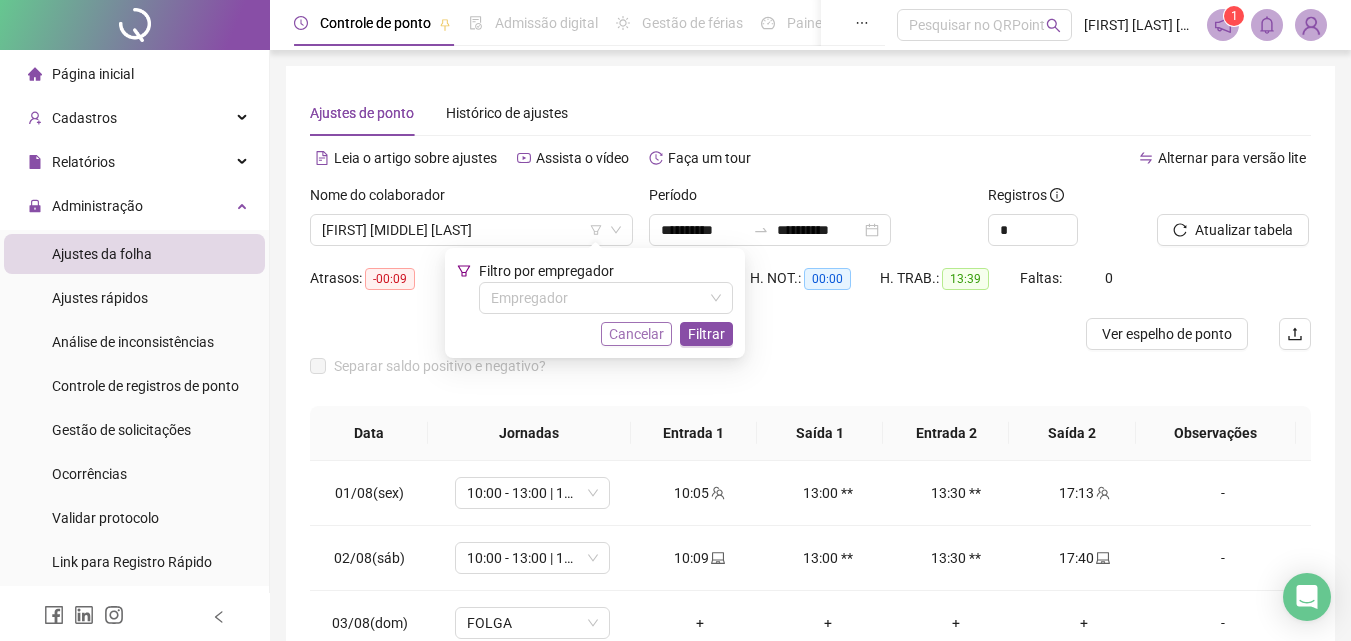 click on "Cancelar" at bounding box center [636, 334] 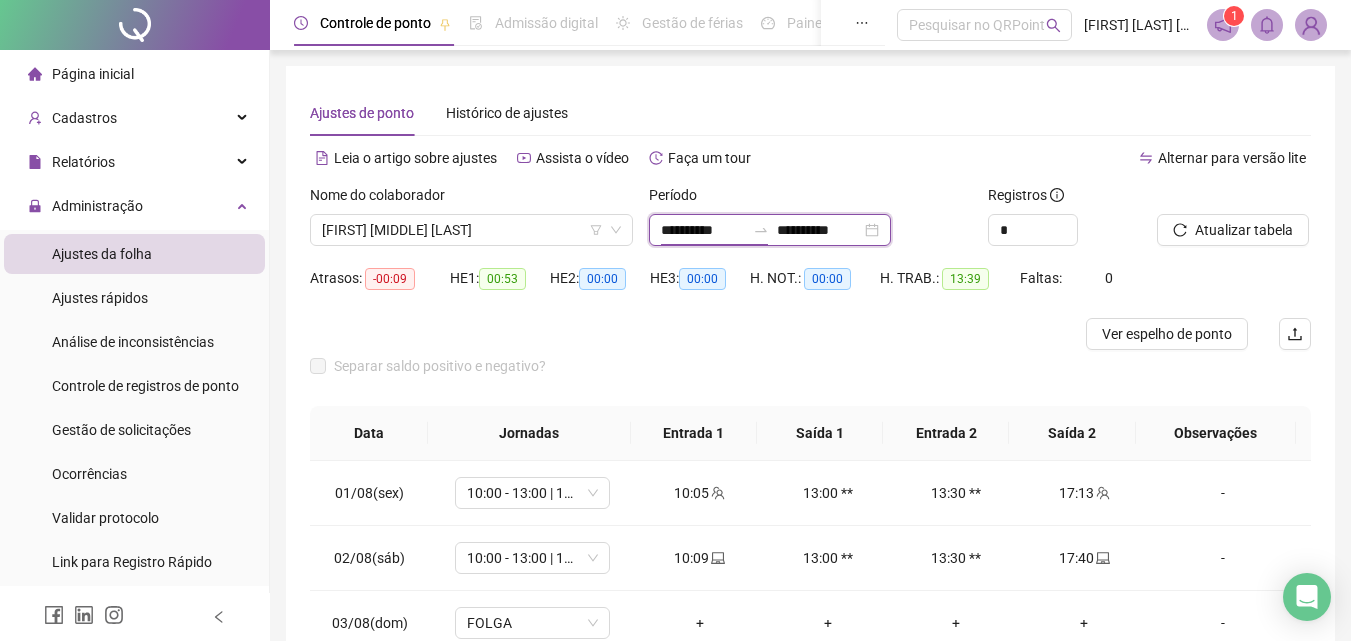 click on "**********" at bounding box center [703, 230] 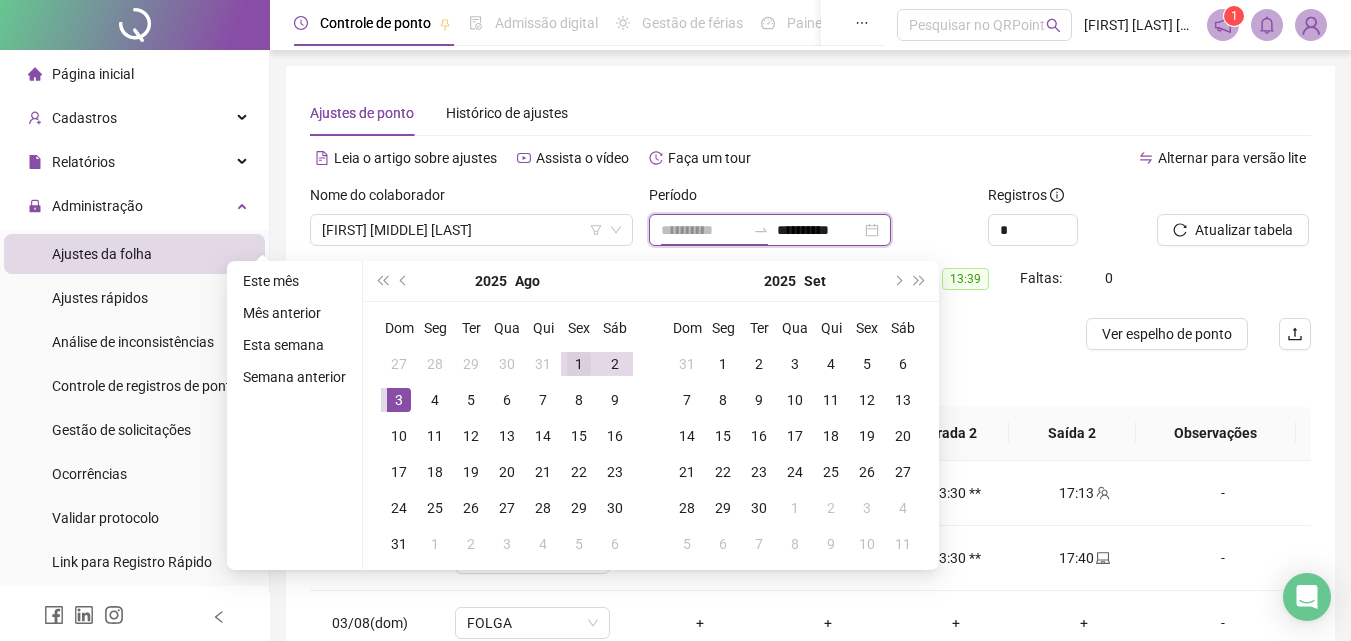 type on "**********" 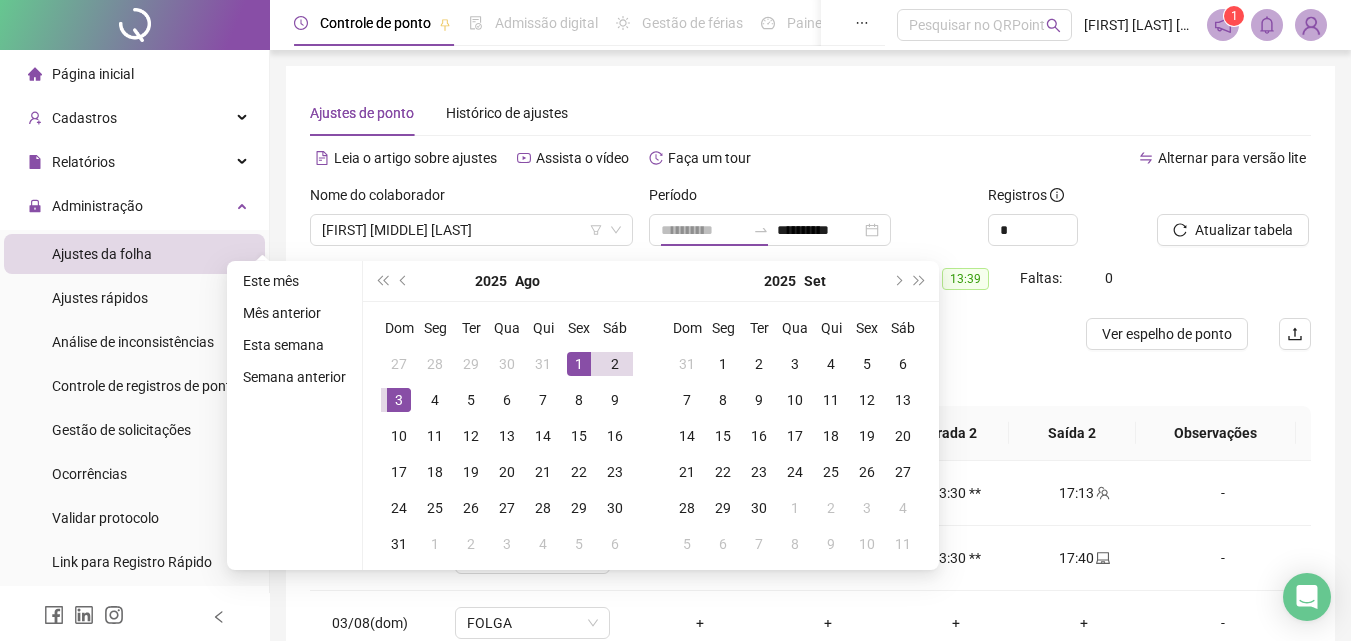 click on "1" at bounding box center [579, 364] 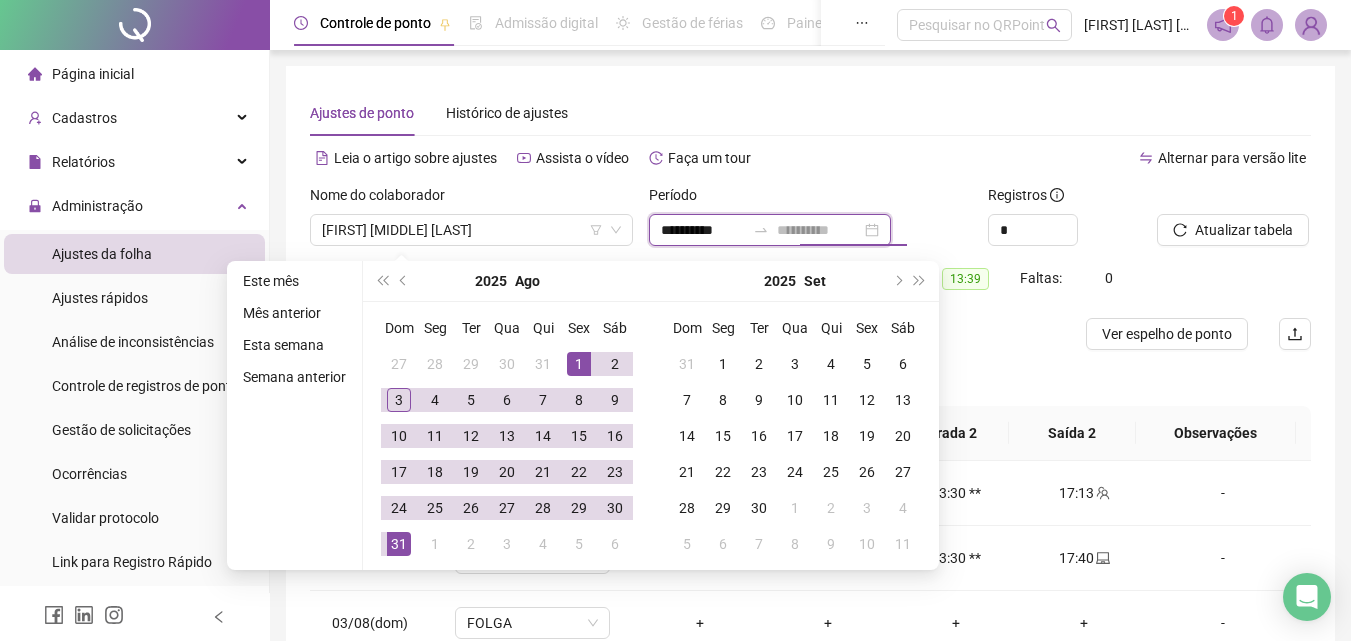 type on "**********" 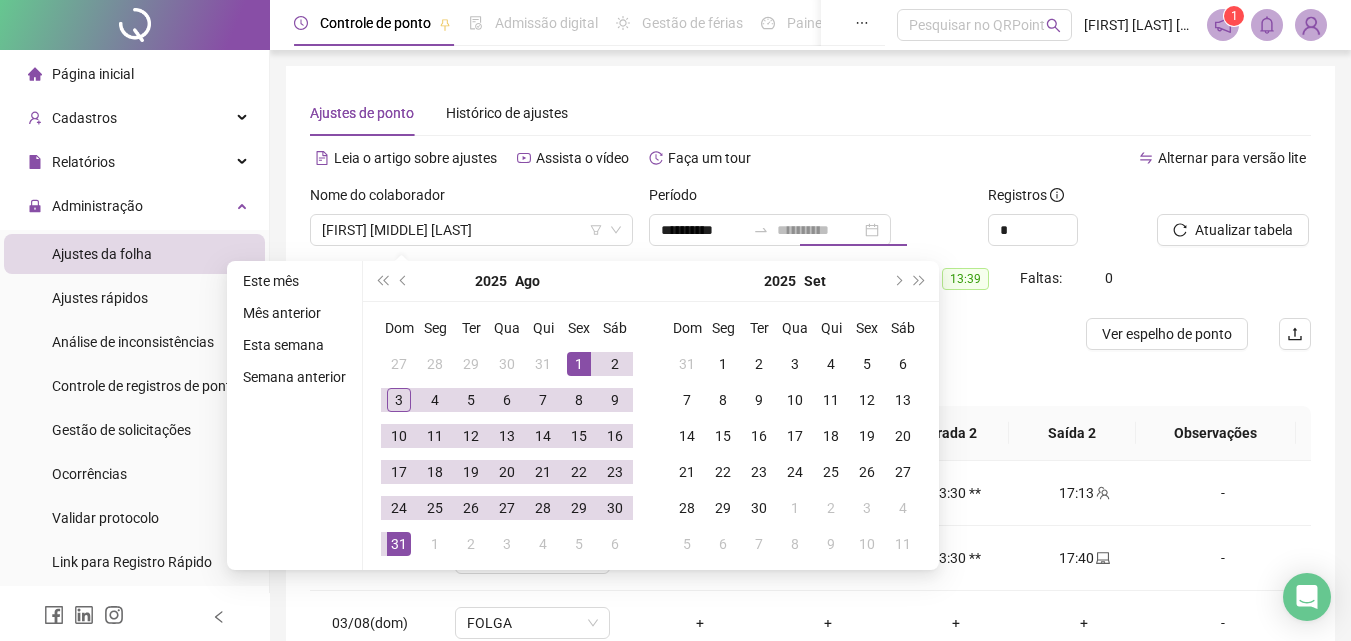click on "31" at bounding box center (399, 544) 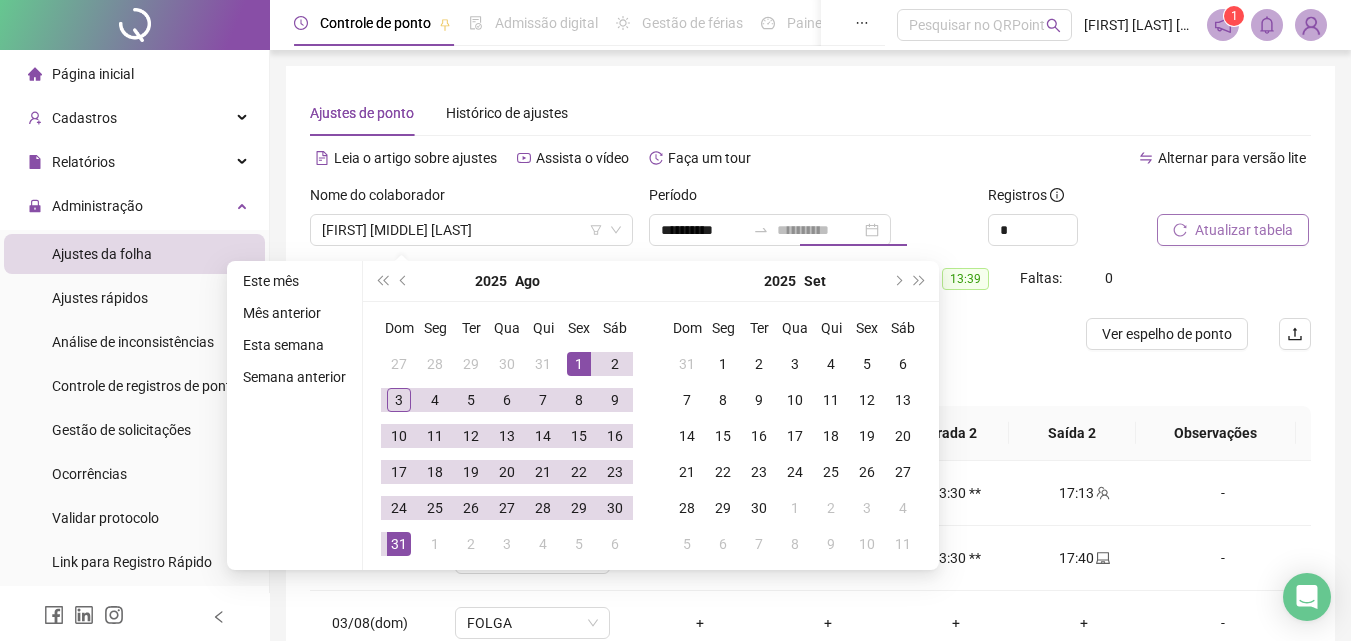click on "Atualizar tabela" at bounding box center [1233, 230] 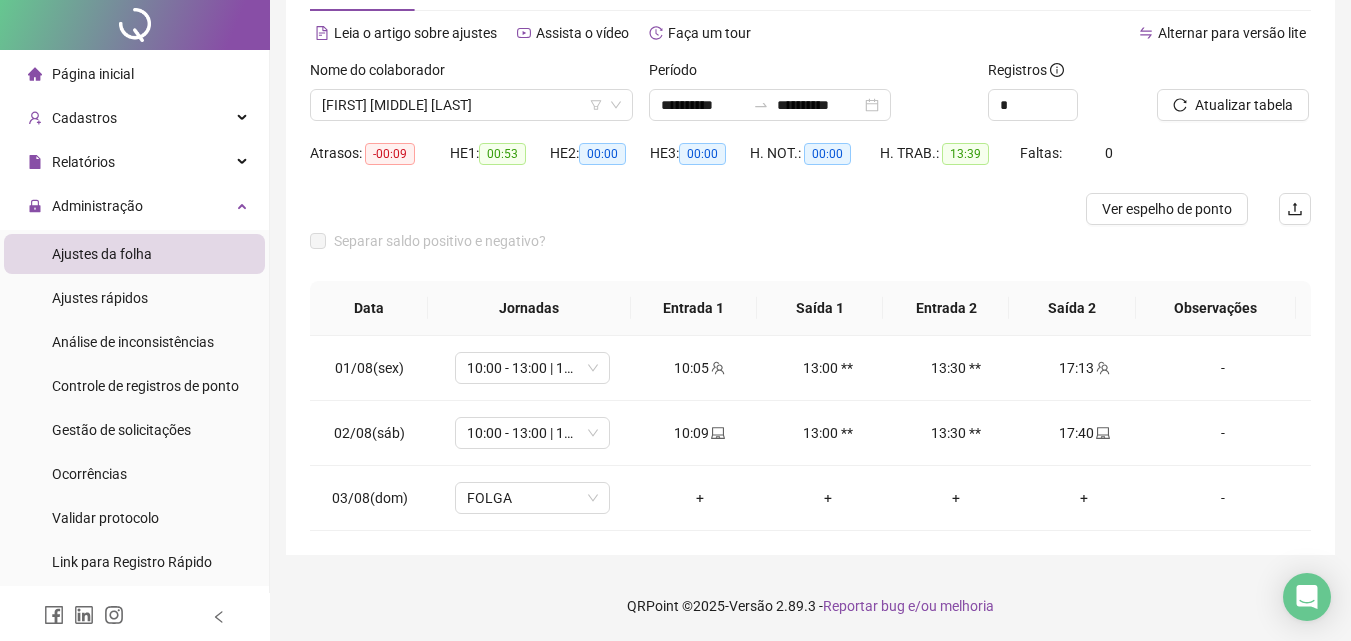 scroll, scrollTop: 0, scrollLeft: 0, axis: both 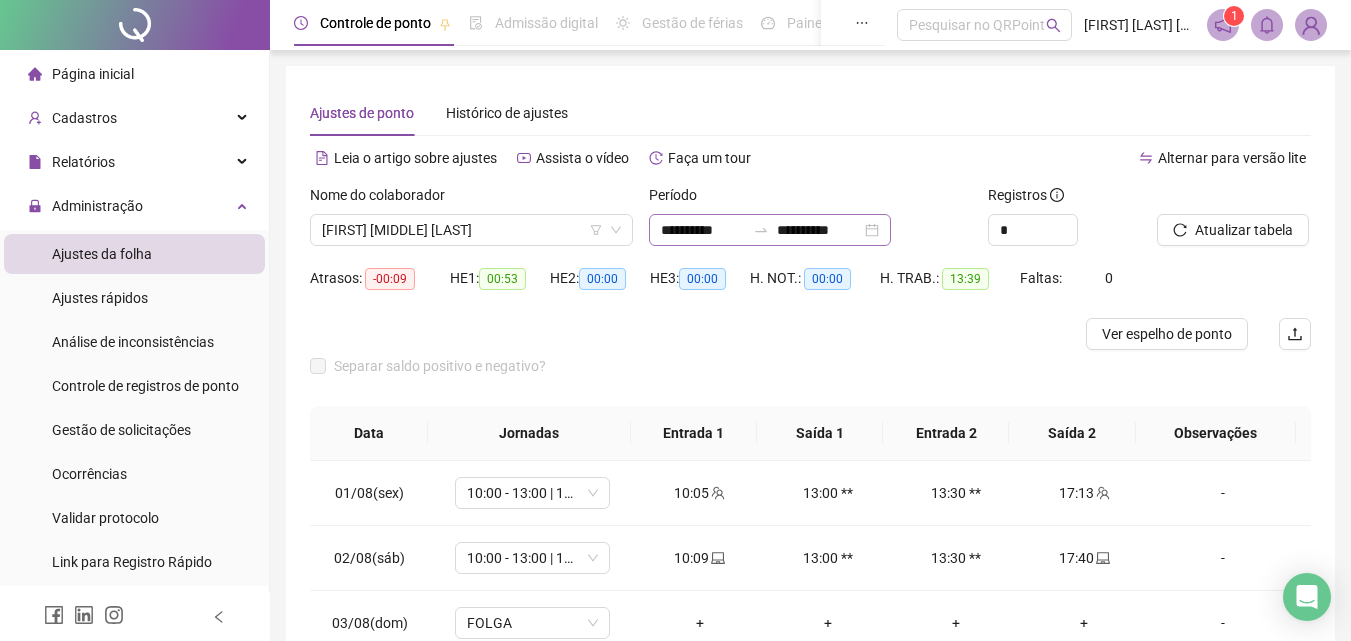 click on "**********" at bounding box center [770, 230] 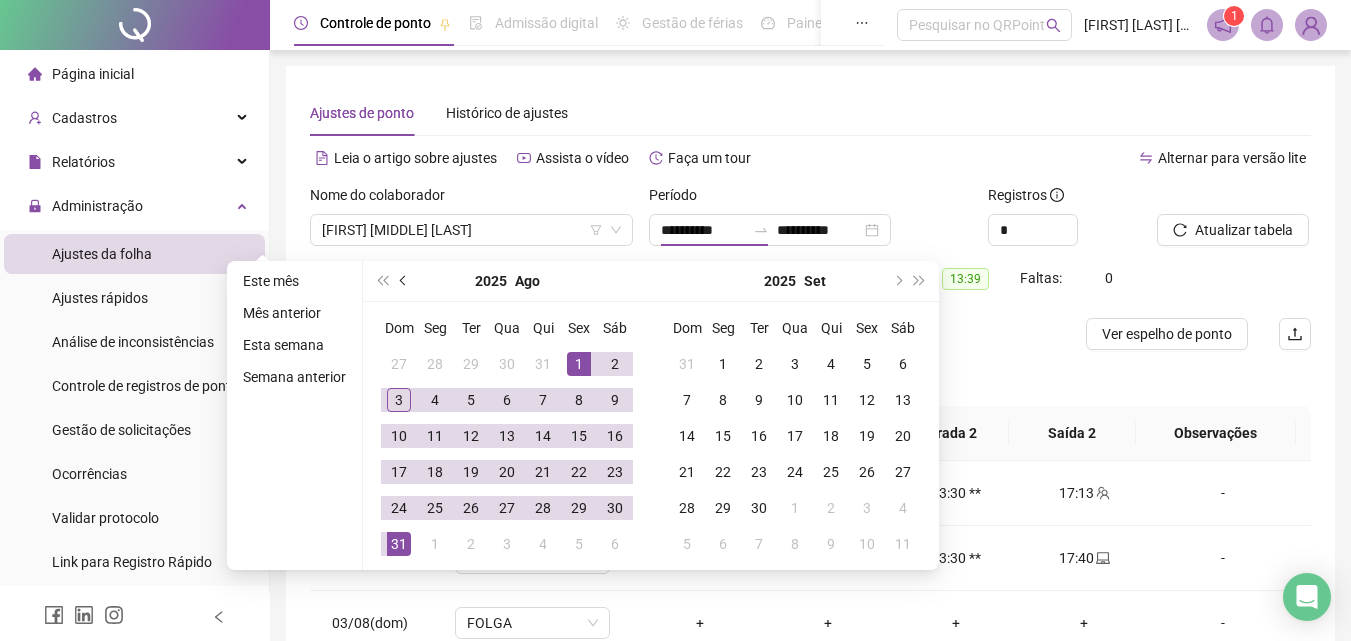 click at bounding box center [405, 281] 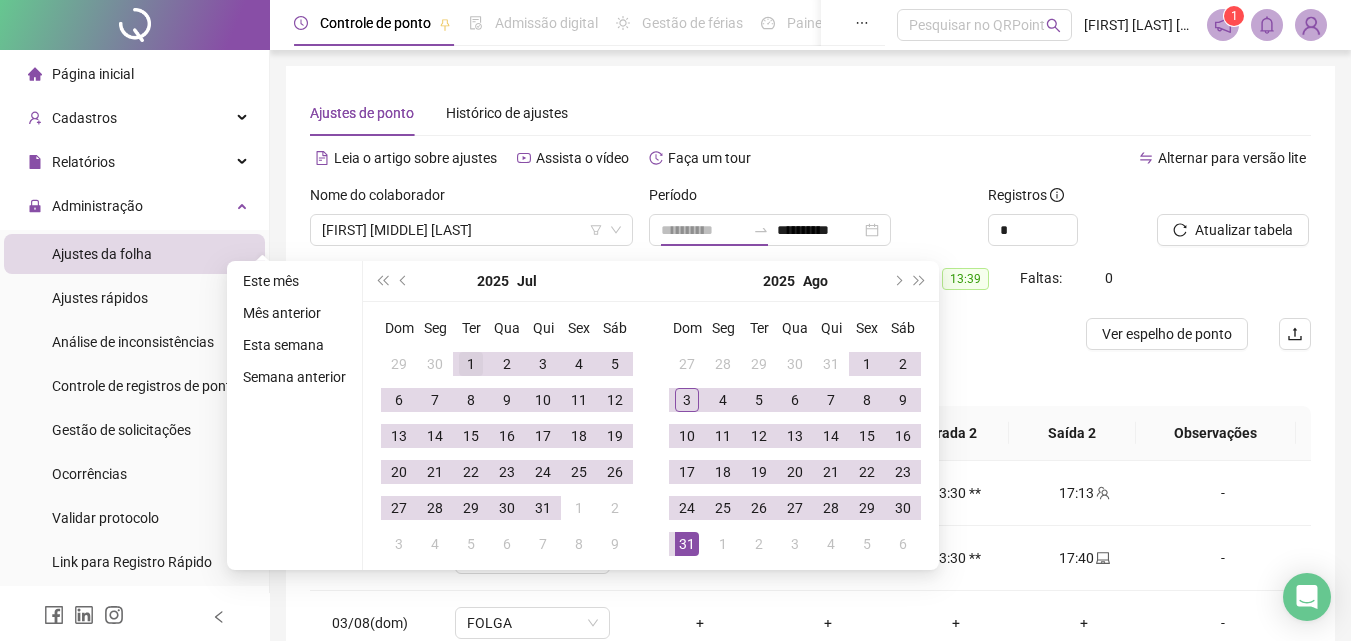 type on "**********" 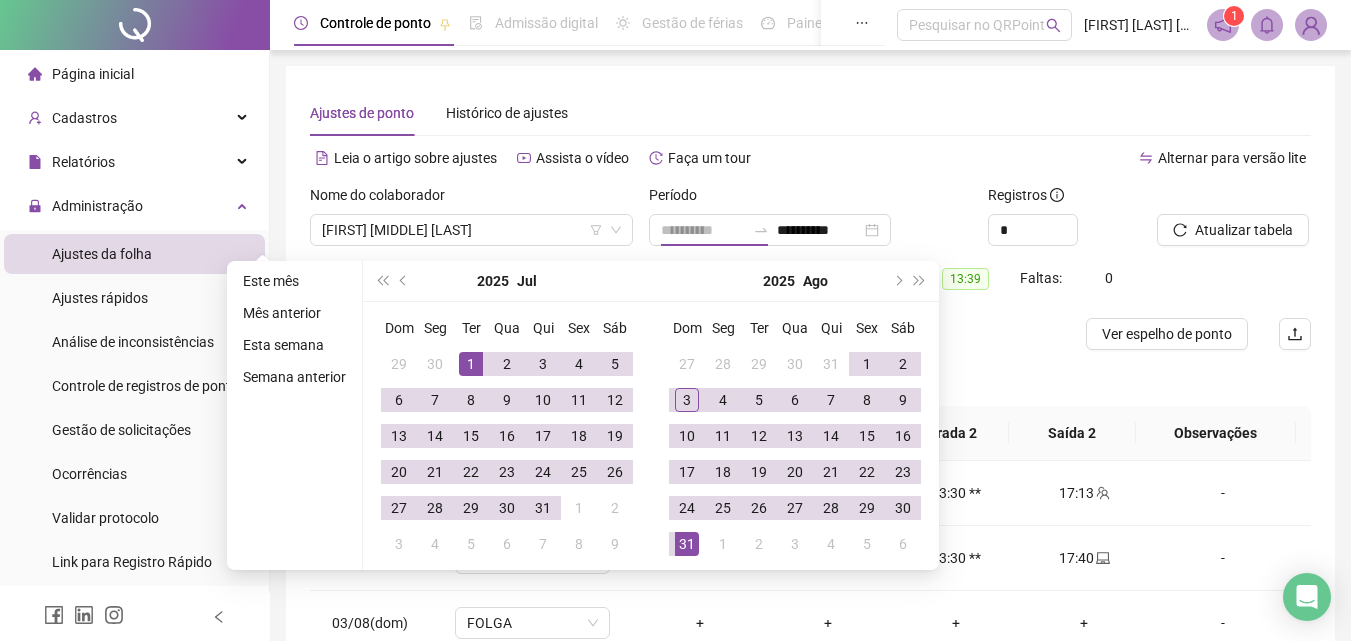 click on "1" at bounding box center (471, 364) 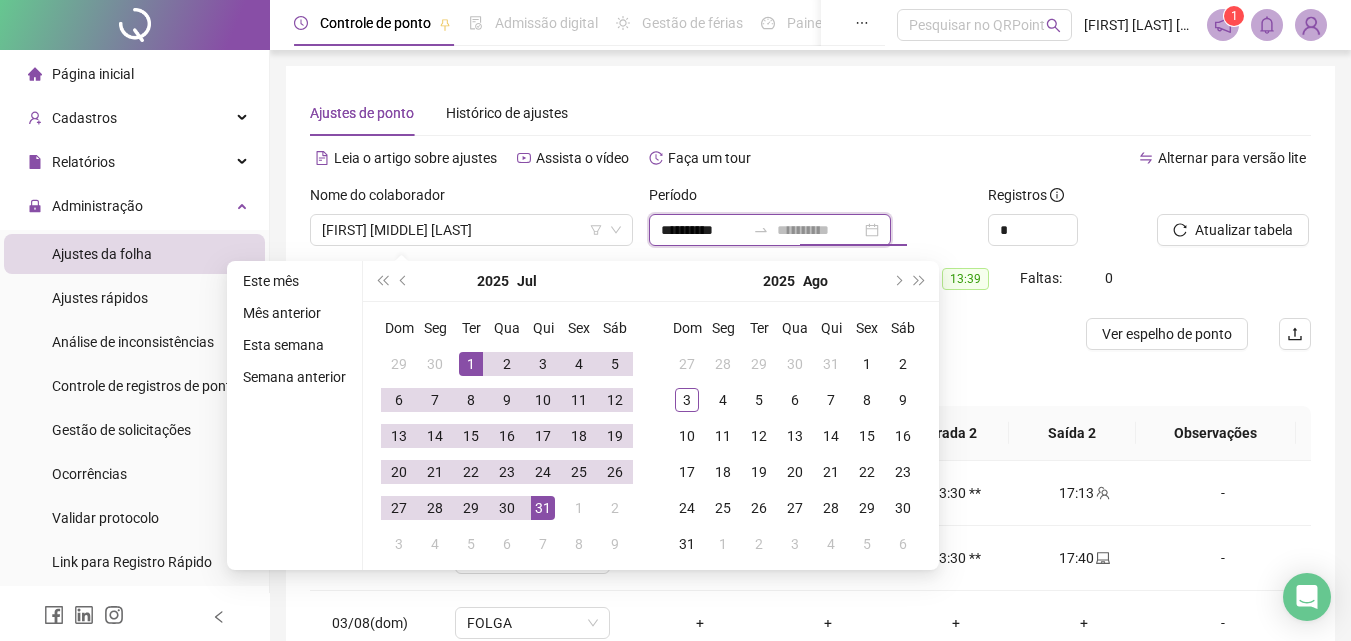 type on "**********" 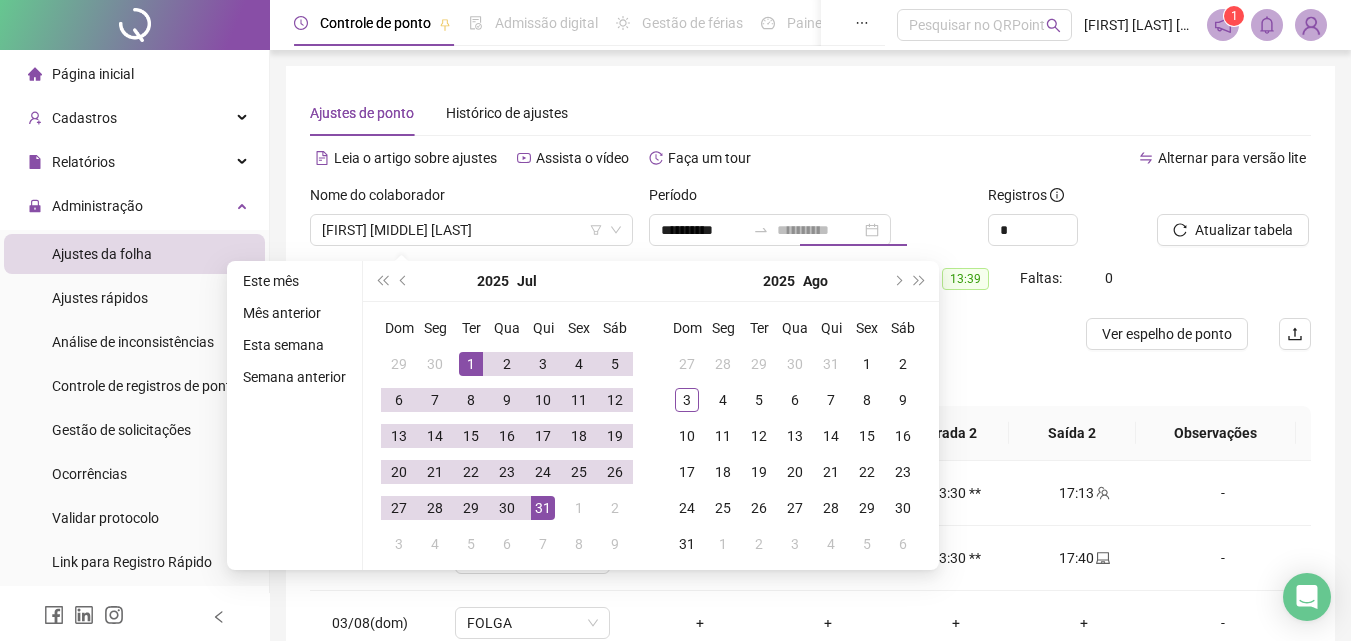 click on "31" at bounding box center [543, 508] 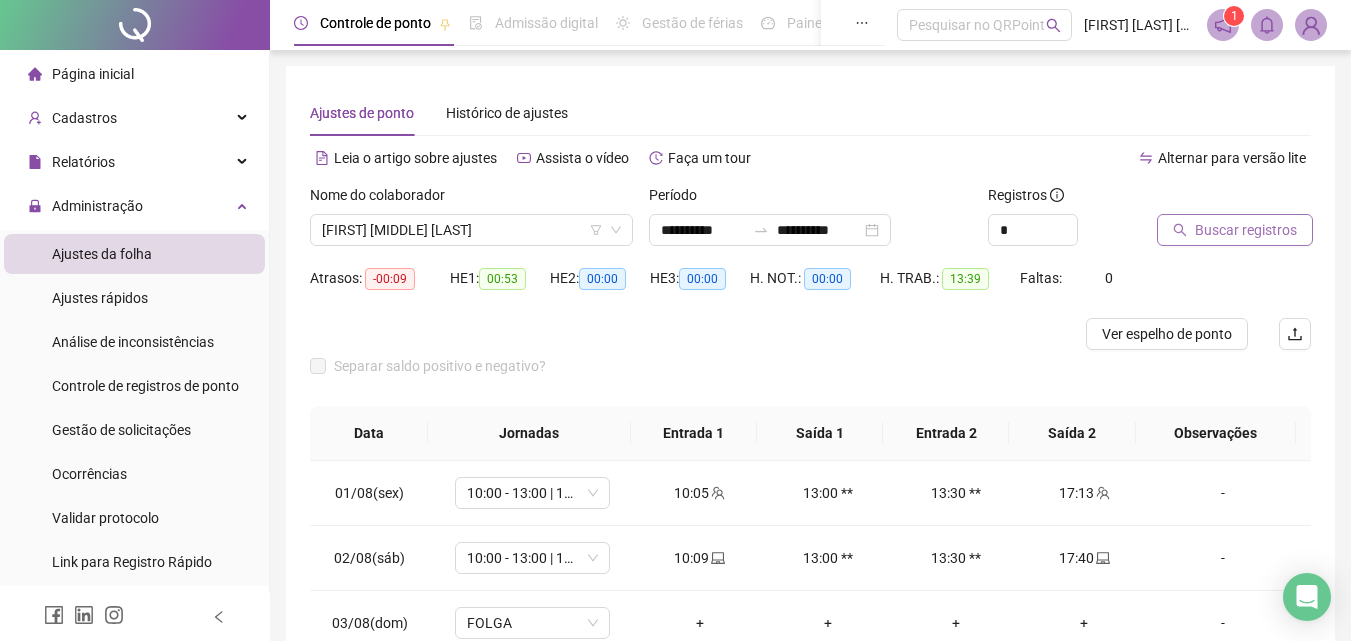 drag, startPoint x: 1191, startPoint y: 210, endPoint x: 1197, endPoint y: 222, distance: 13.416408 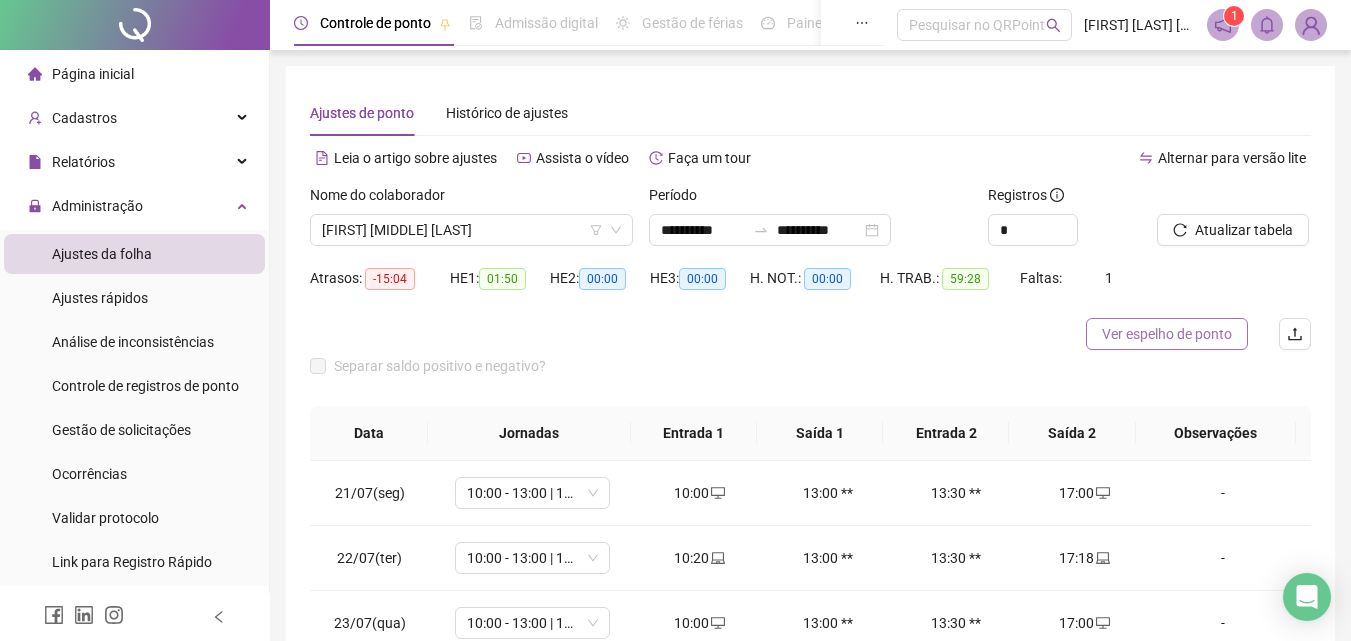click on "Ver espelho de ponto" at bounding box center [1167, 334] 